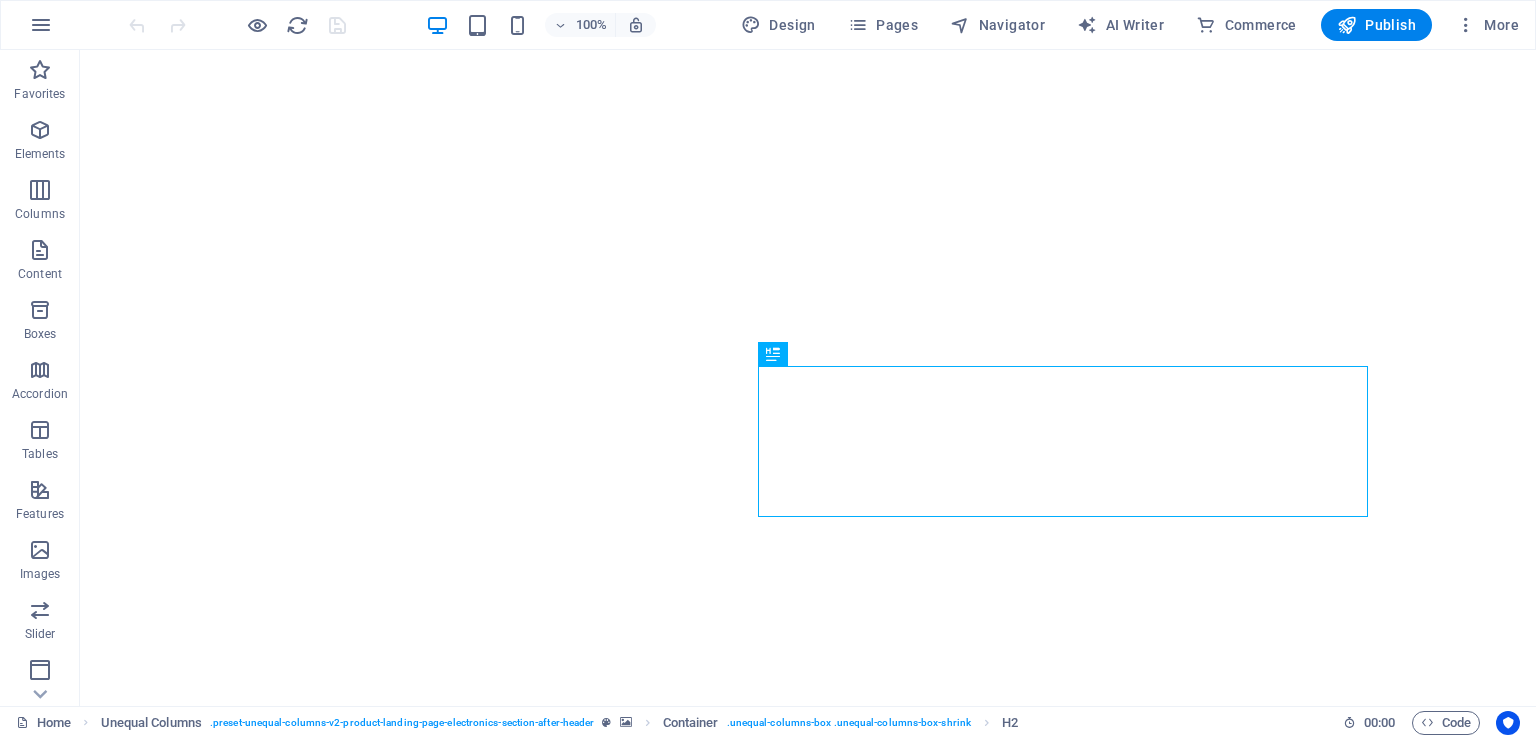 scroll, scrollTop: 0, scrollLeft: 0, axis: both 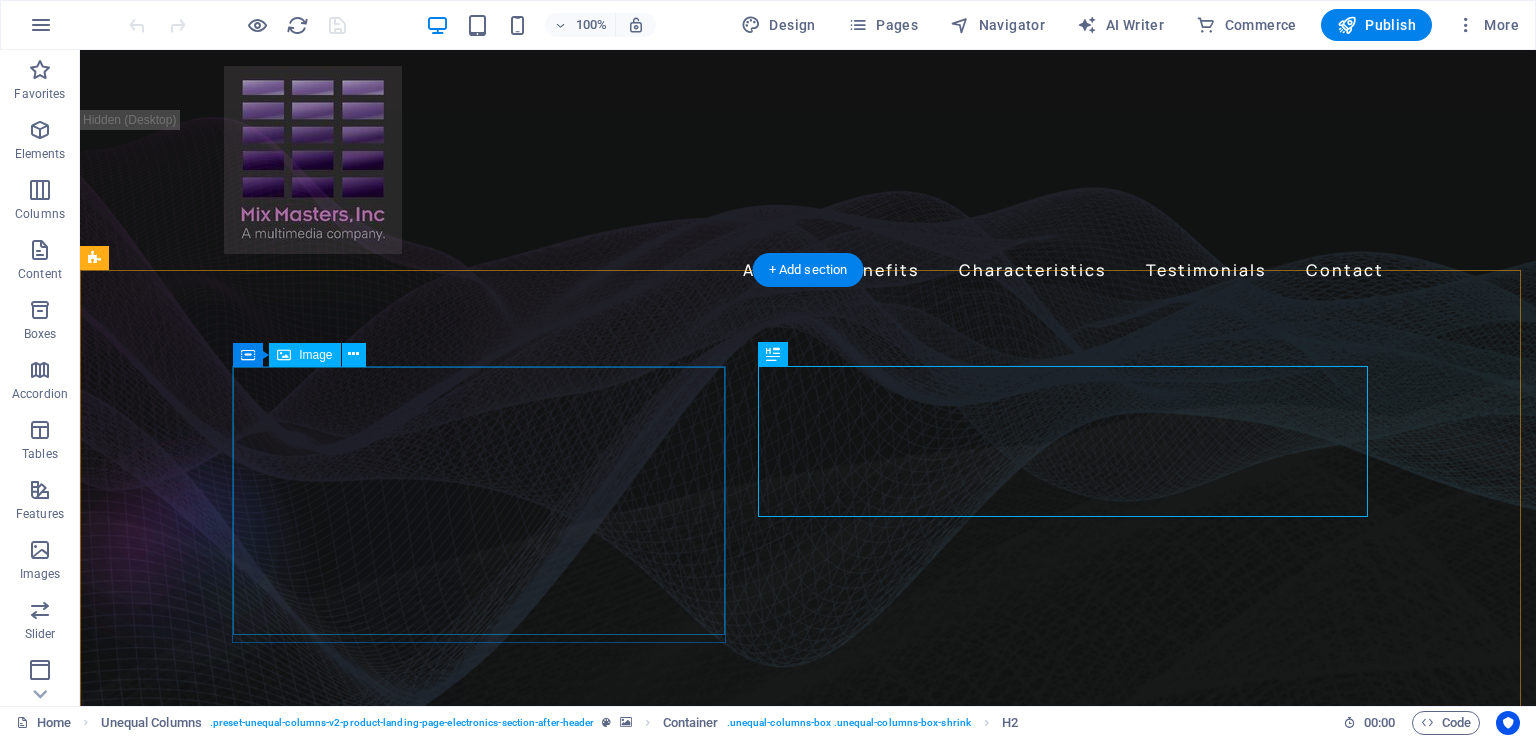 click at bounding box center (680, 1002) 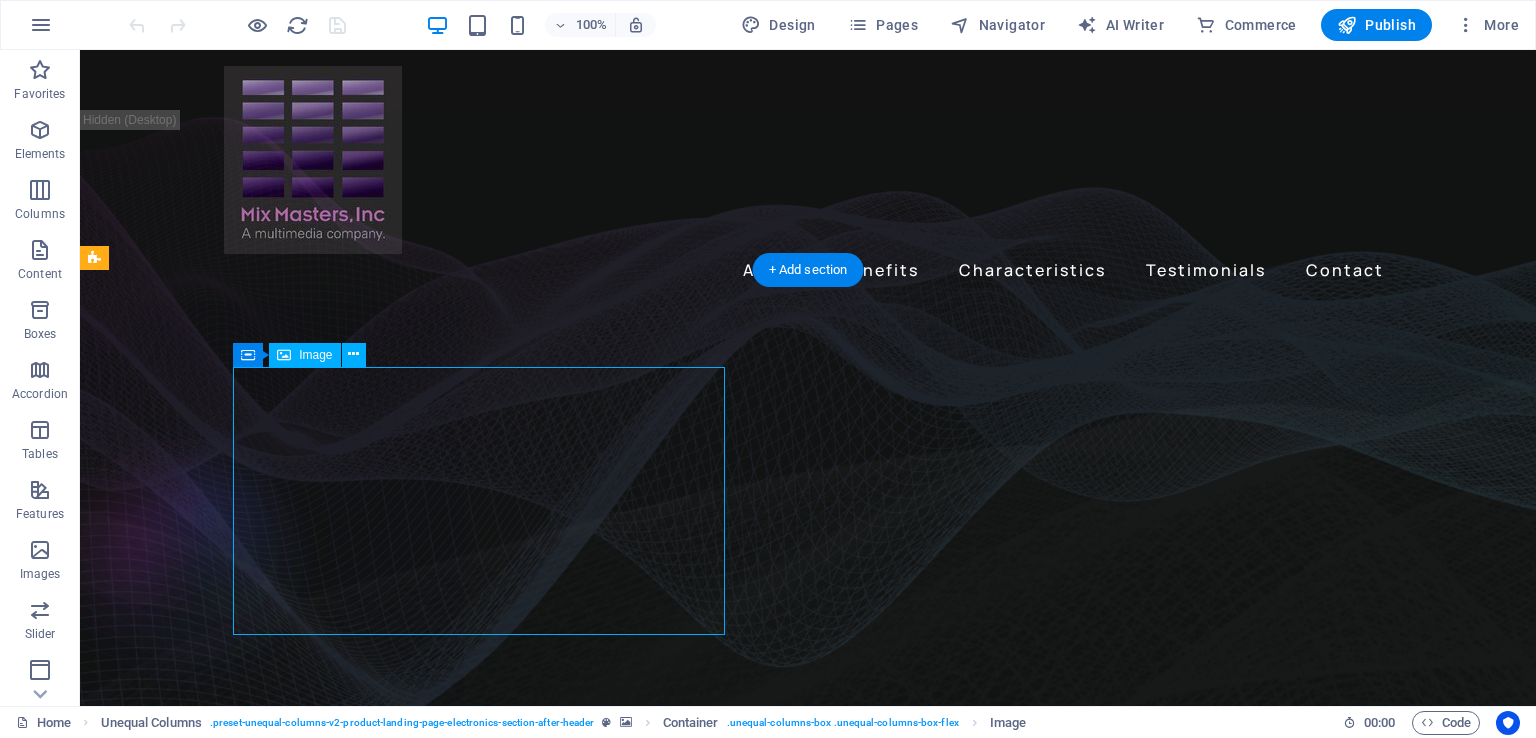 click at bounding box center [680, 1002] 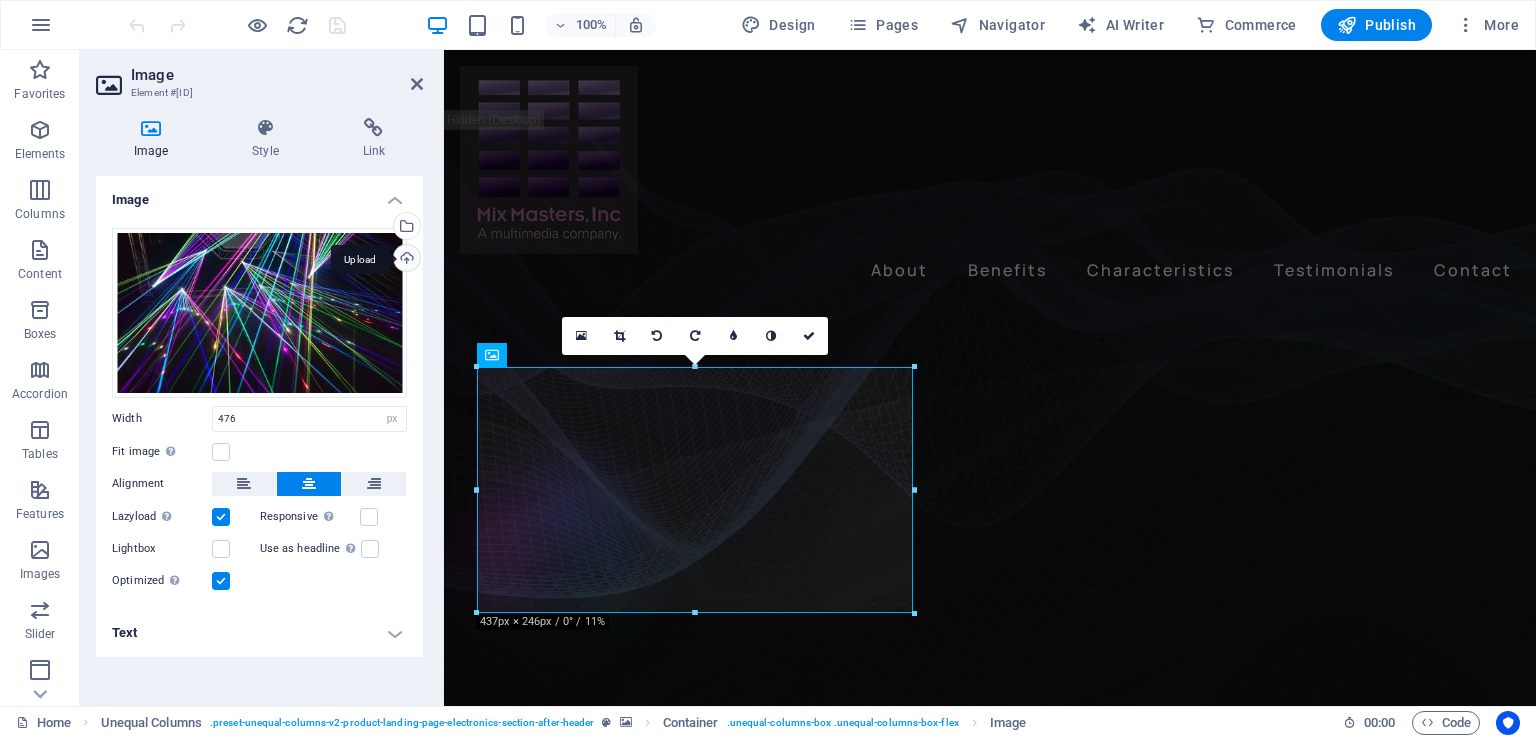 click on "Upload" at bounding box center [405, 260] 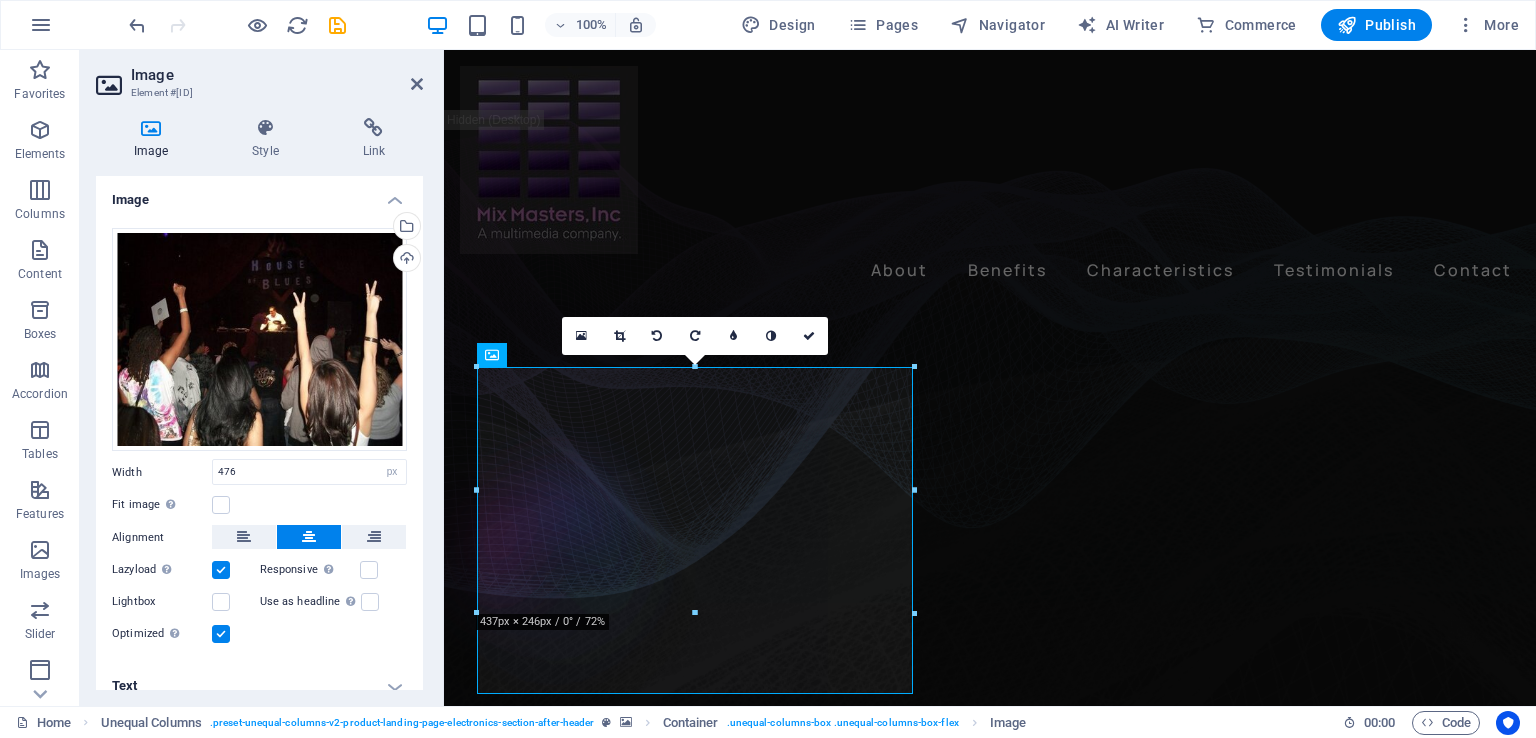 click at bounding box center [990, 536] 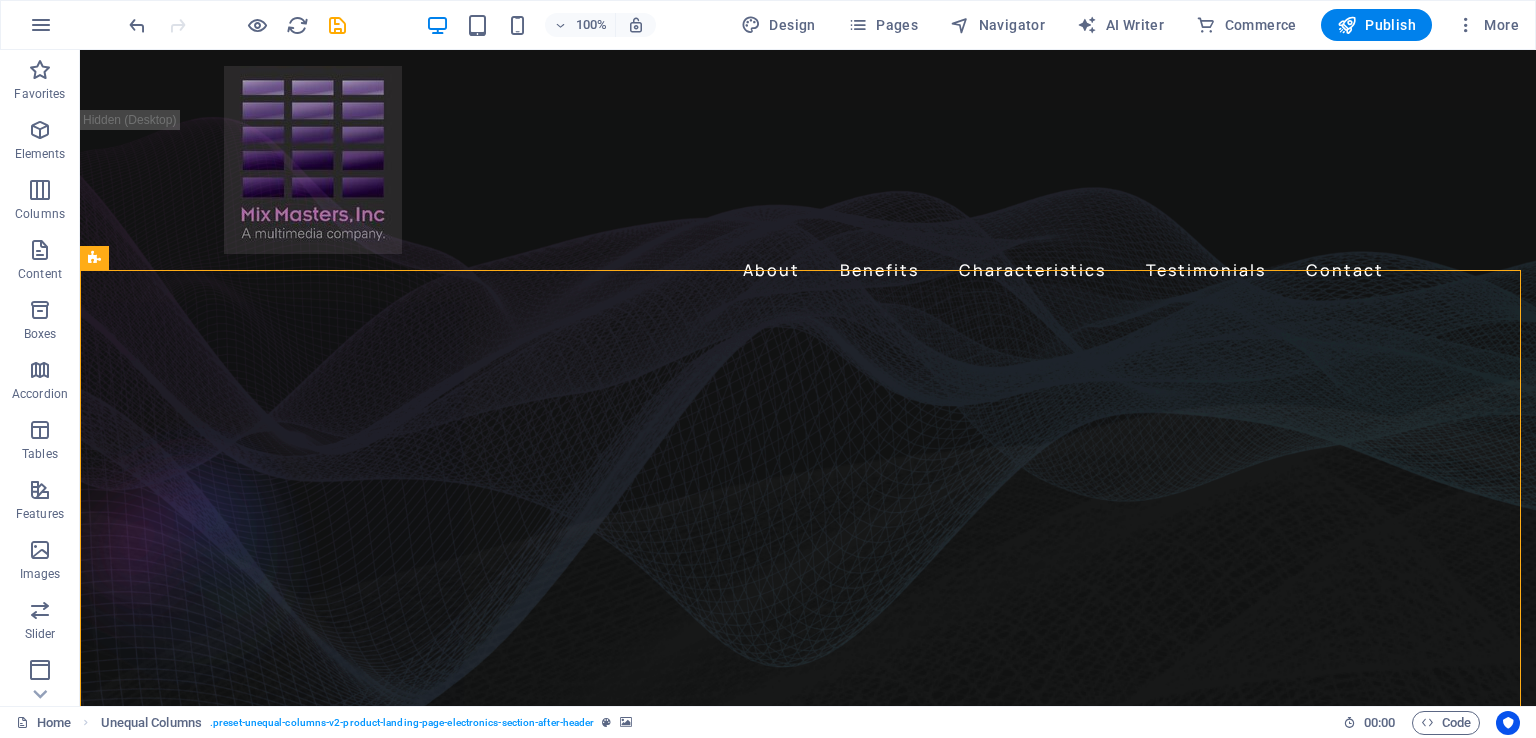 click at bounding box center [808, 536] 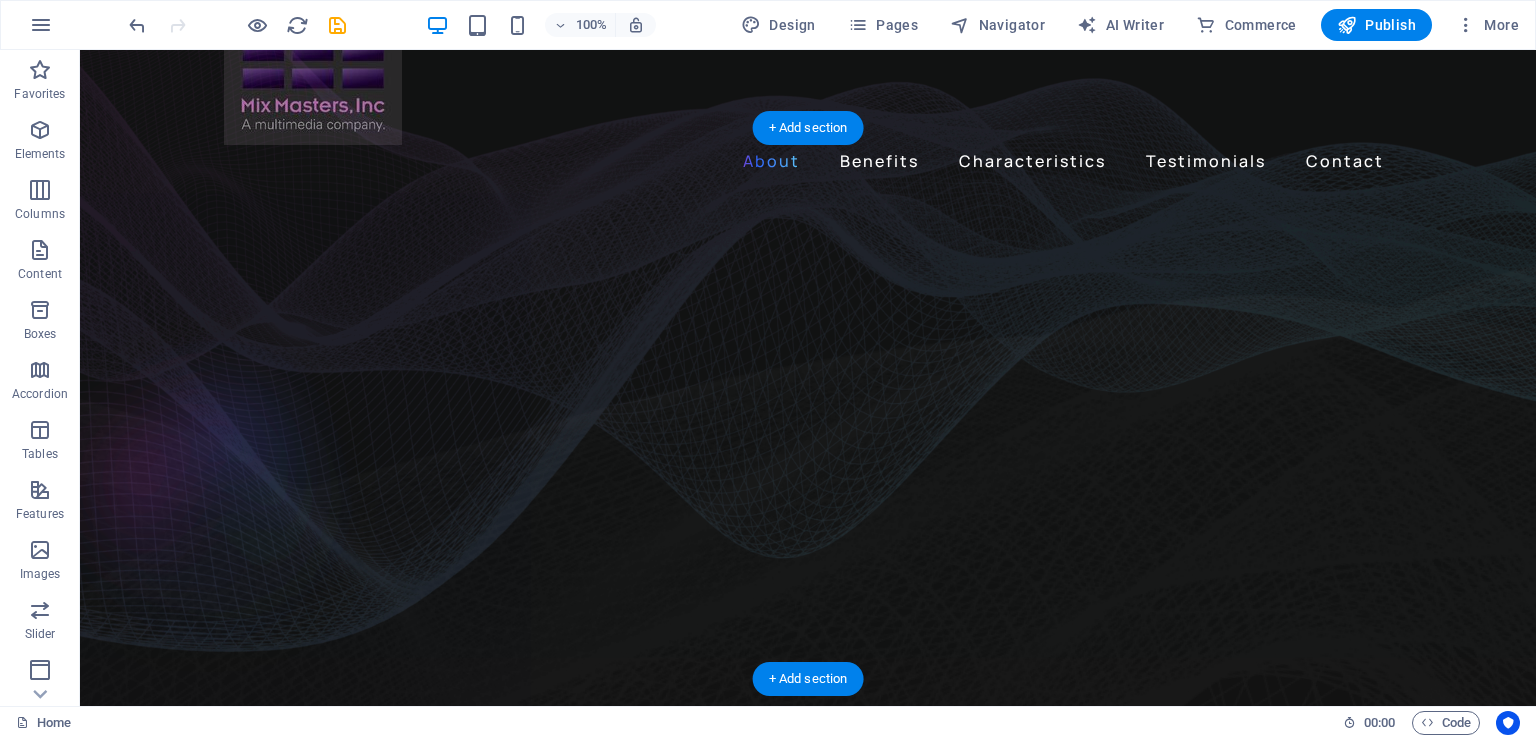 scroll, scrollTop: 100, scrollLeft: 0, axis: vertical 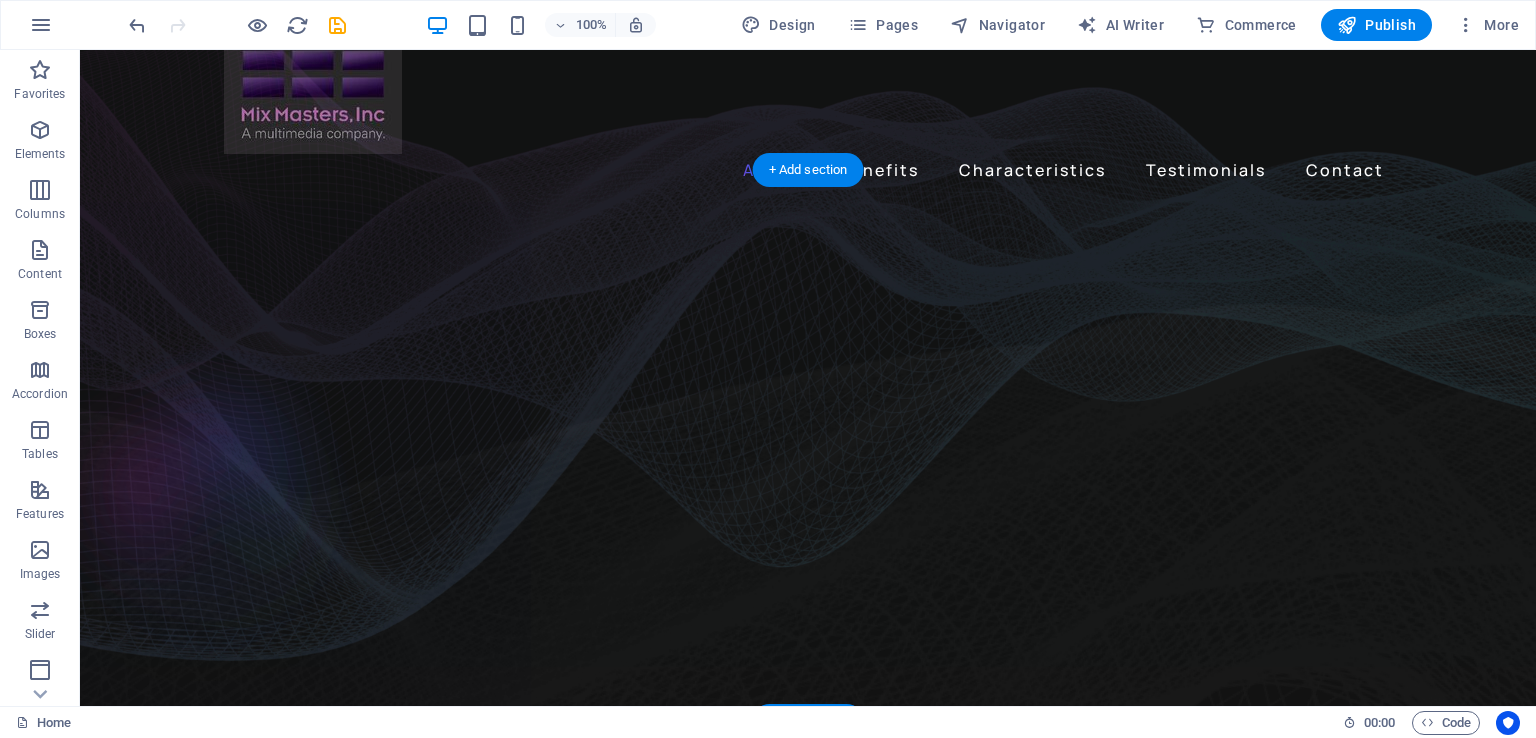 click at bounding box center [808, 477] 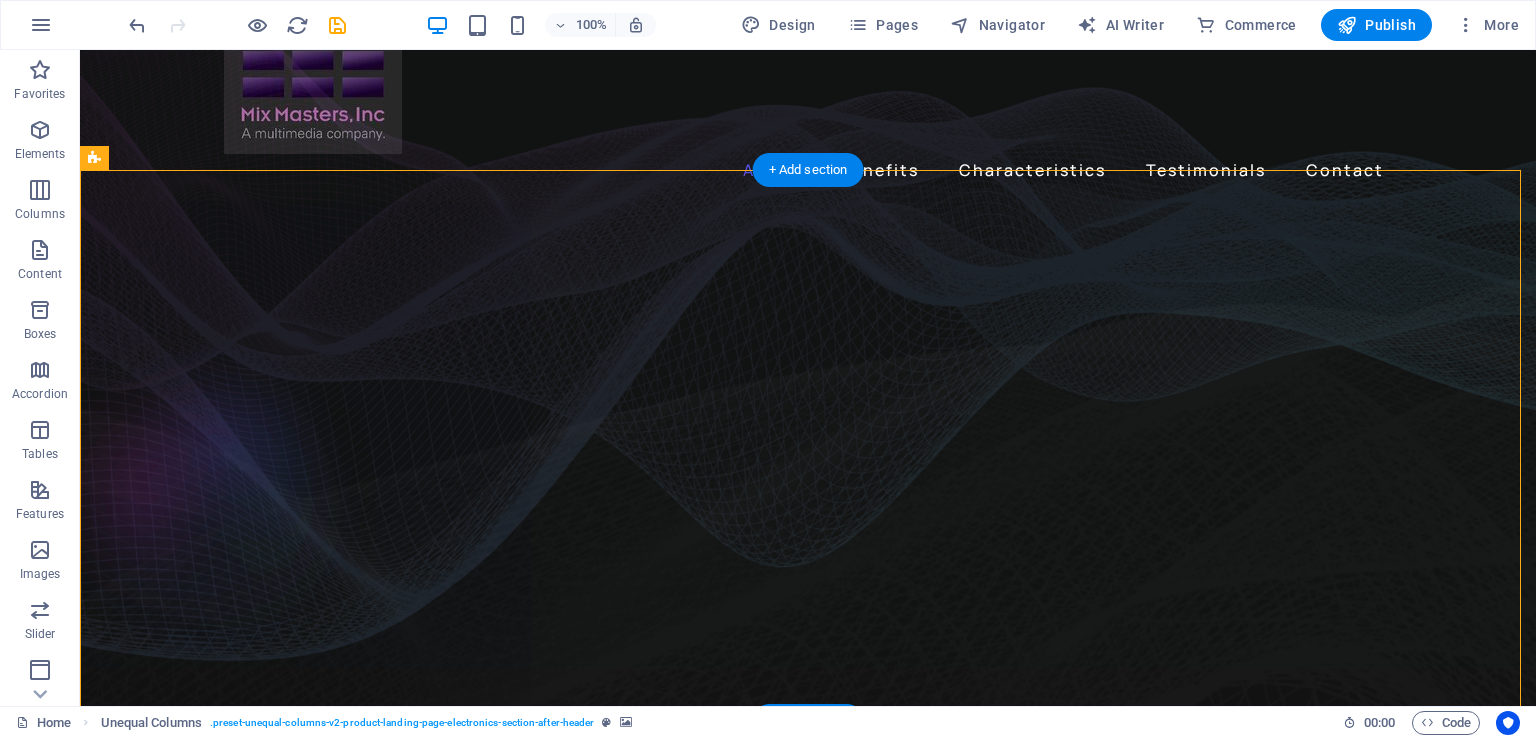click at bounding box center (808, 477) 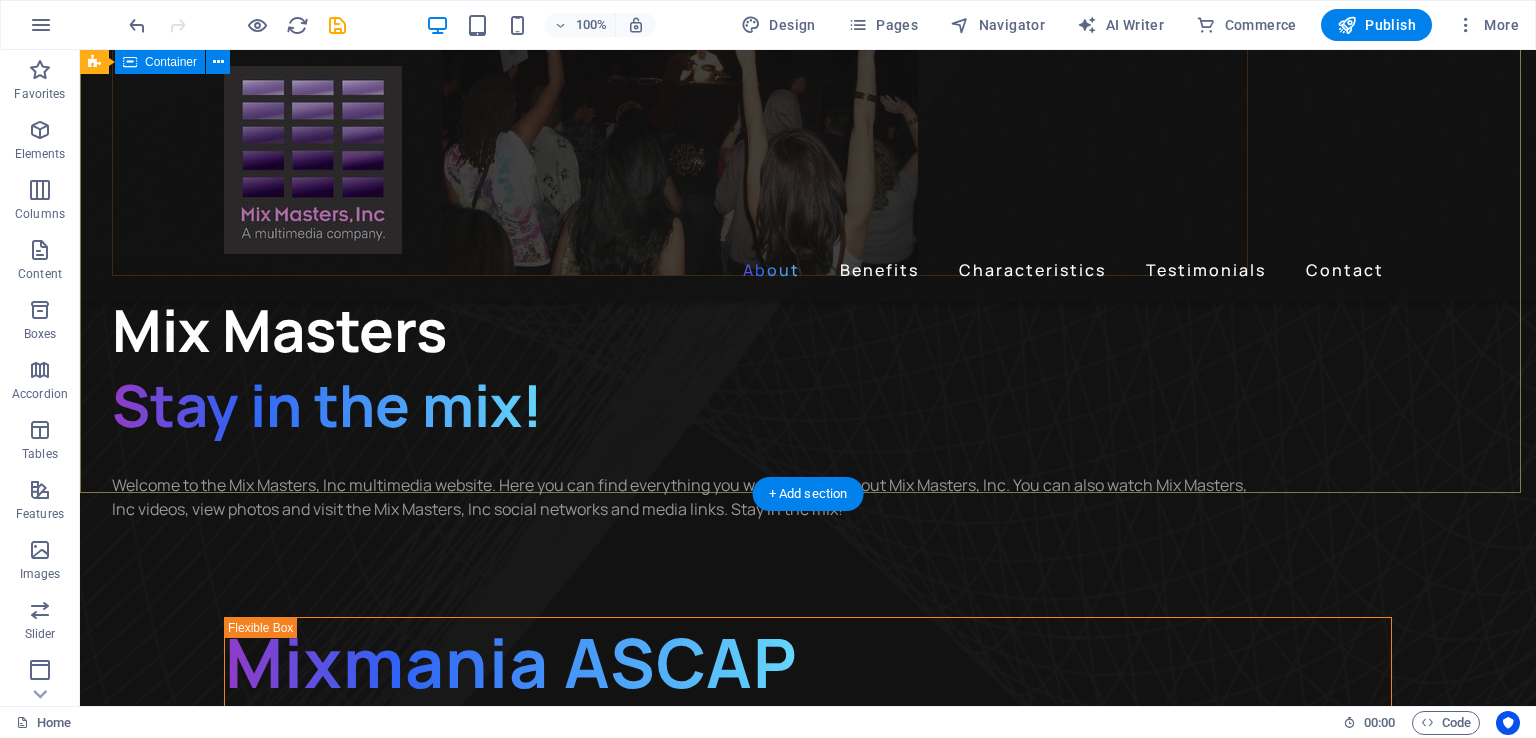 scroll, scrollTop: 700, scrollLeft: 0, axis: vertical 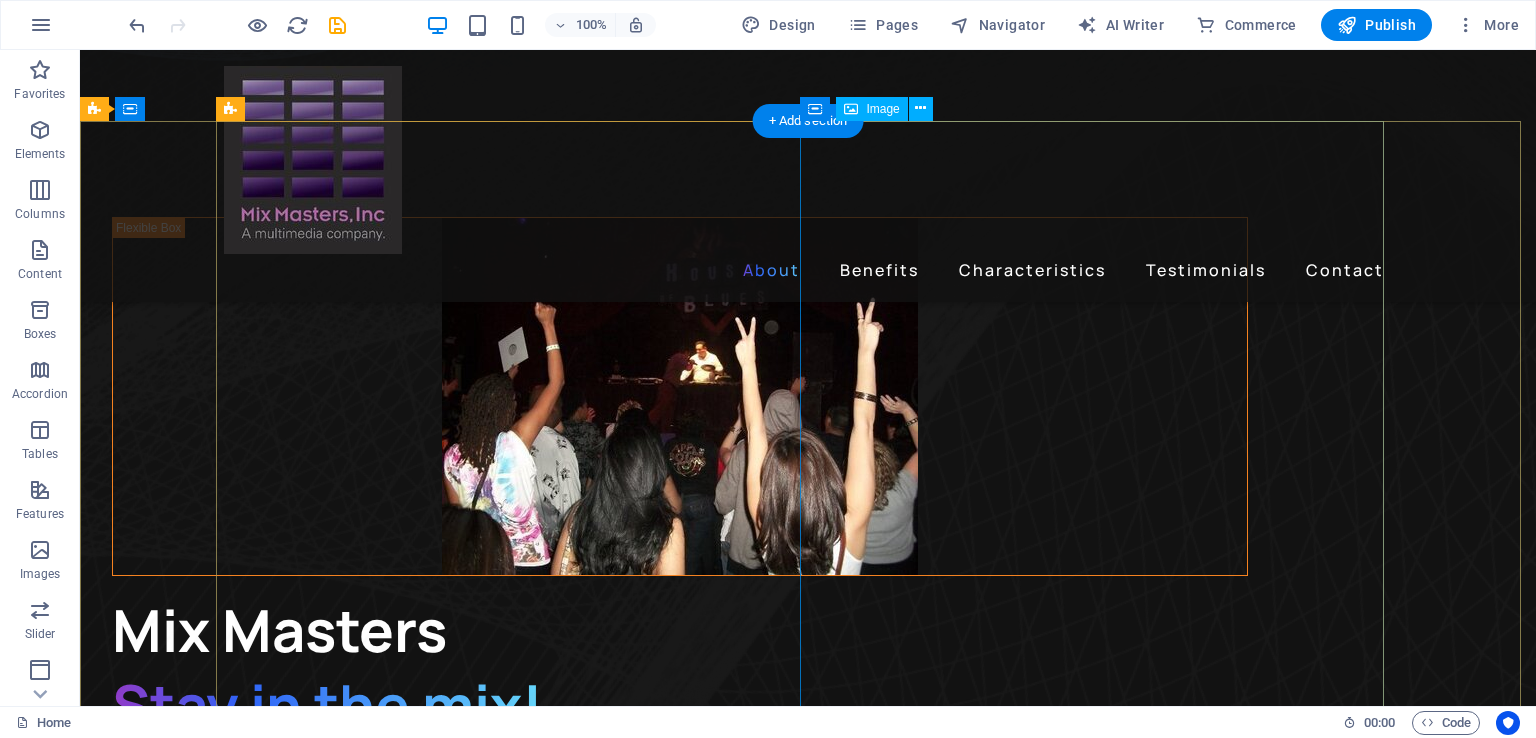 click at bounding box center [808, 1568] 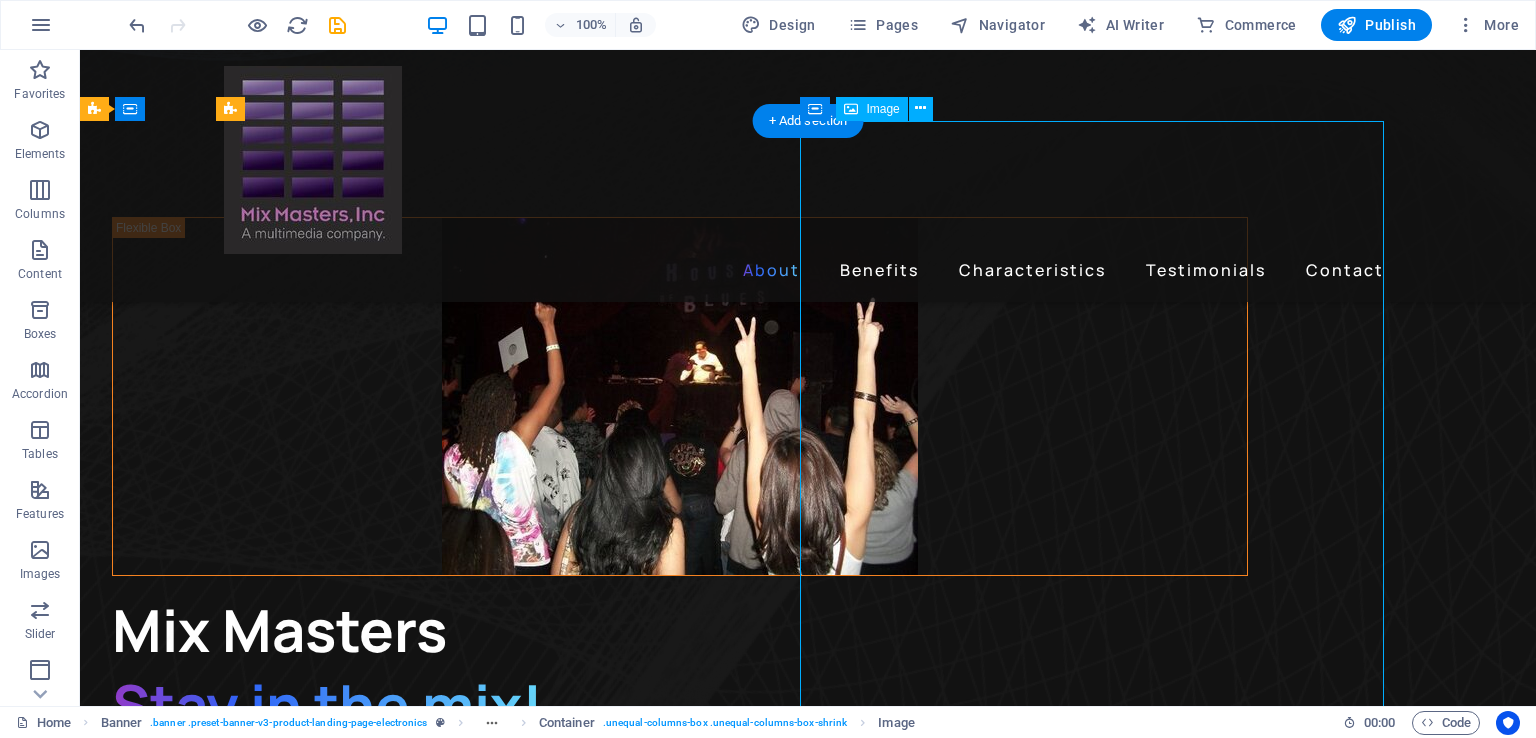 click at bounding box center (808, 1568) 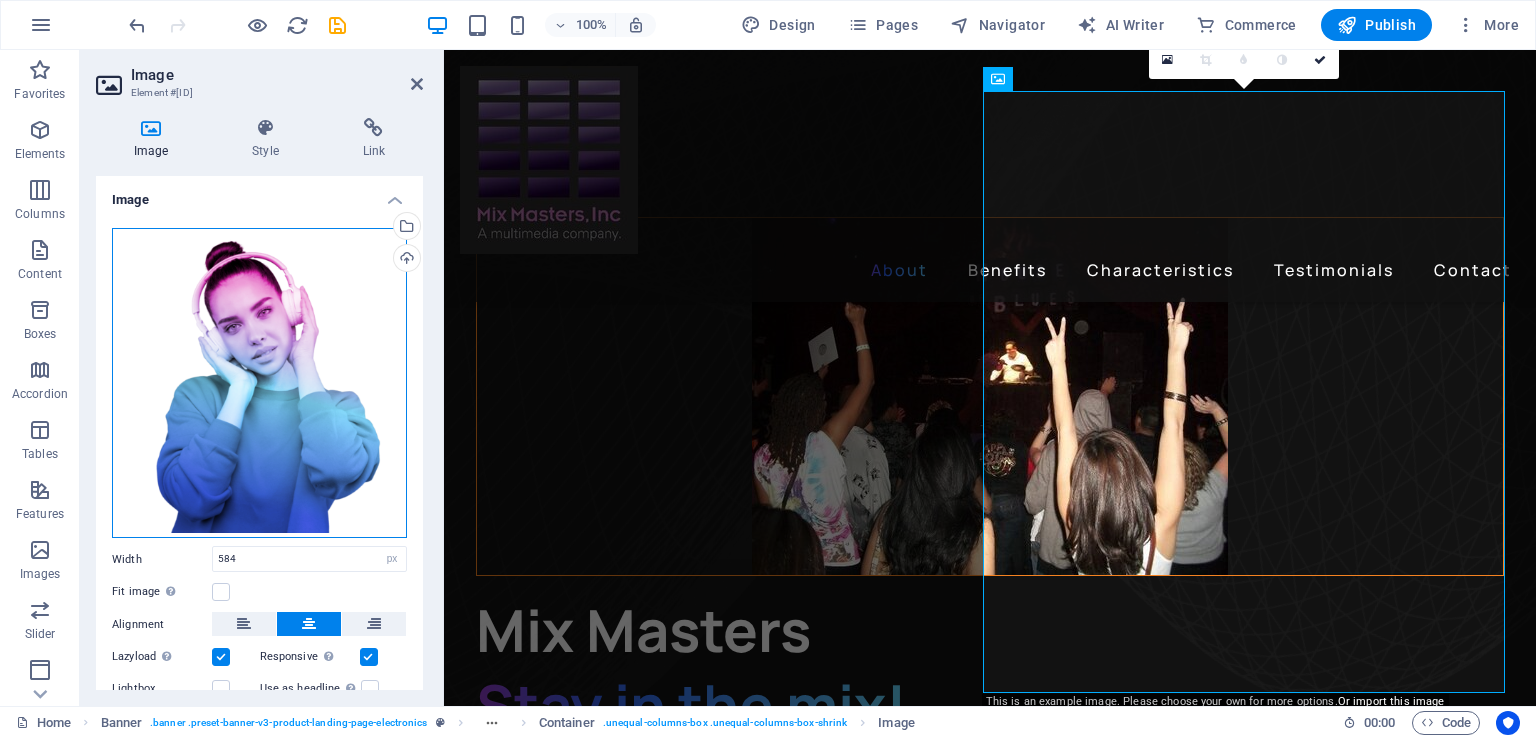 click on "Drag files here, click to choose files or select files from Files or our free stock photos & videos" at bounding box center (259, 383) 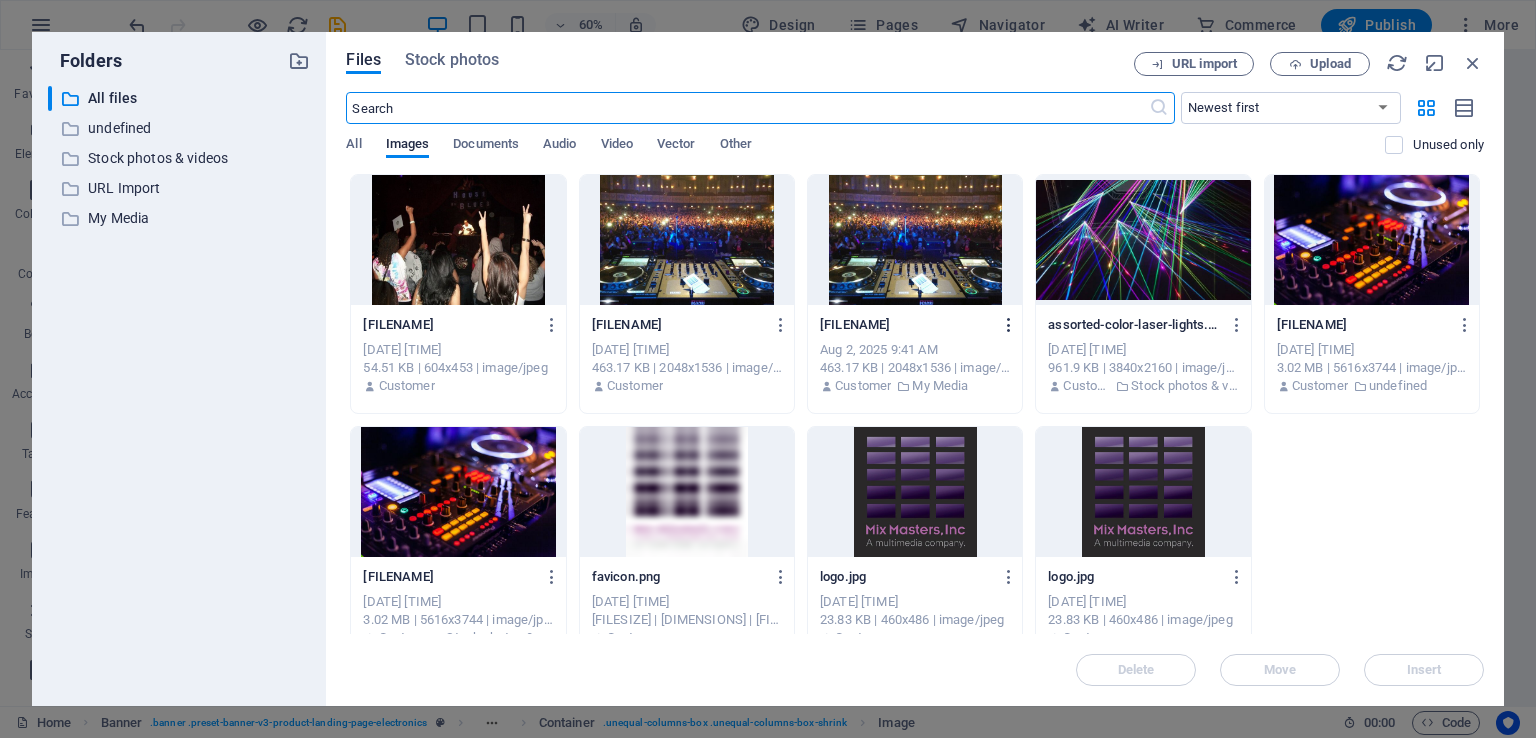 click at bounding box center [1009, 325] 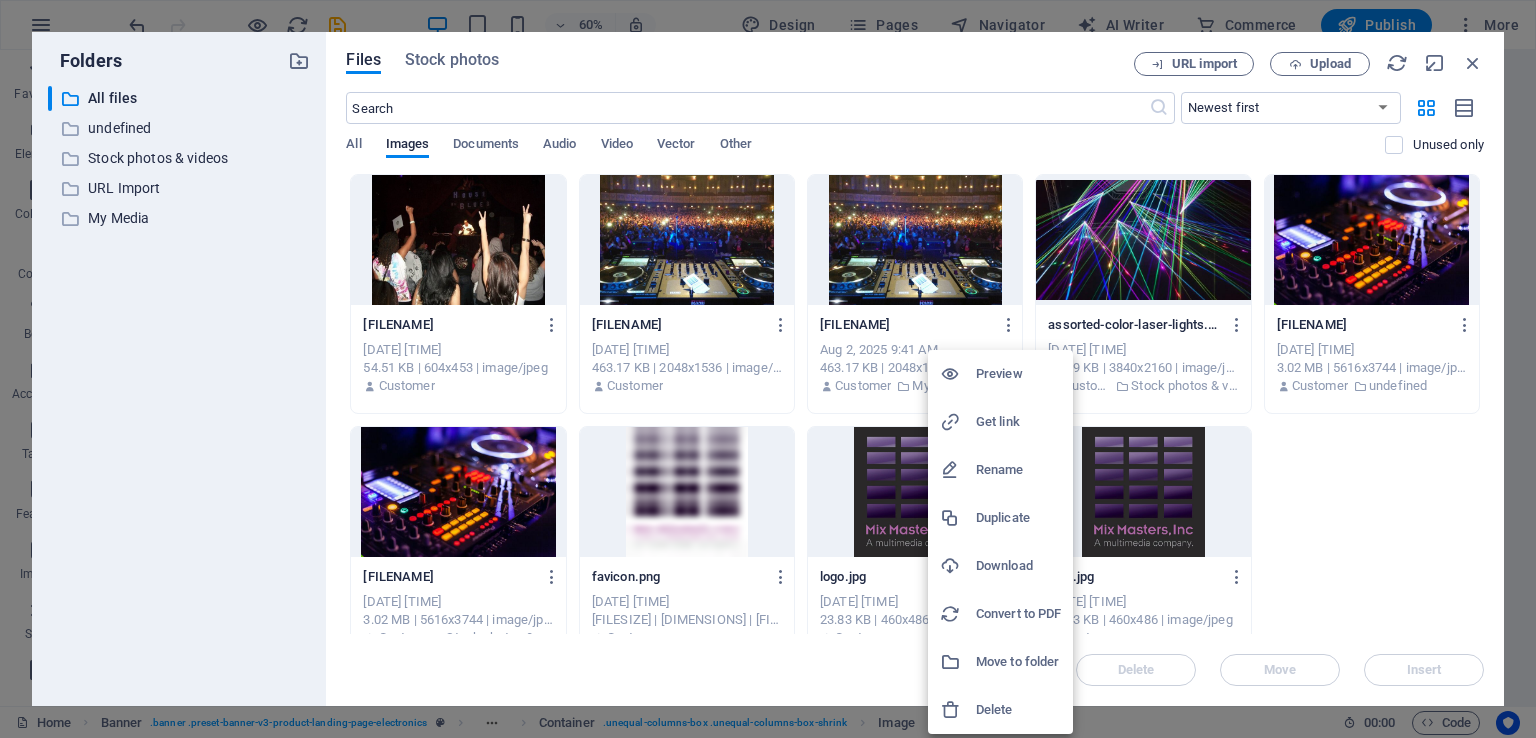 click on "Delete" at bounding box center (1018, 710) 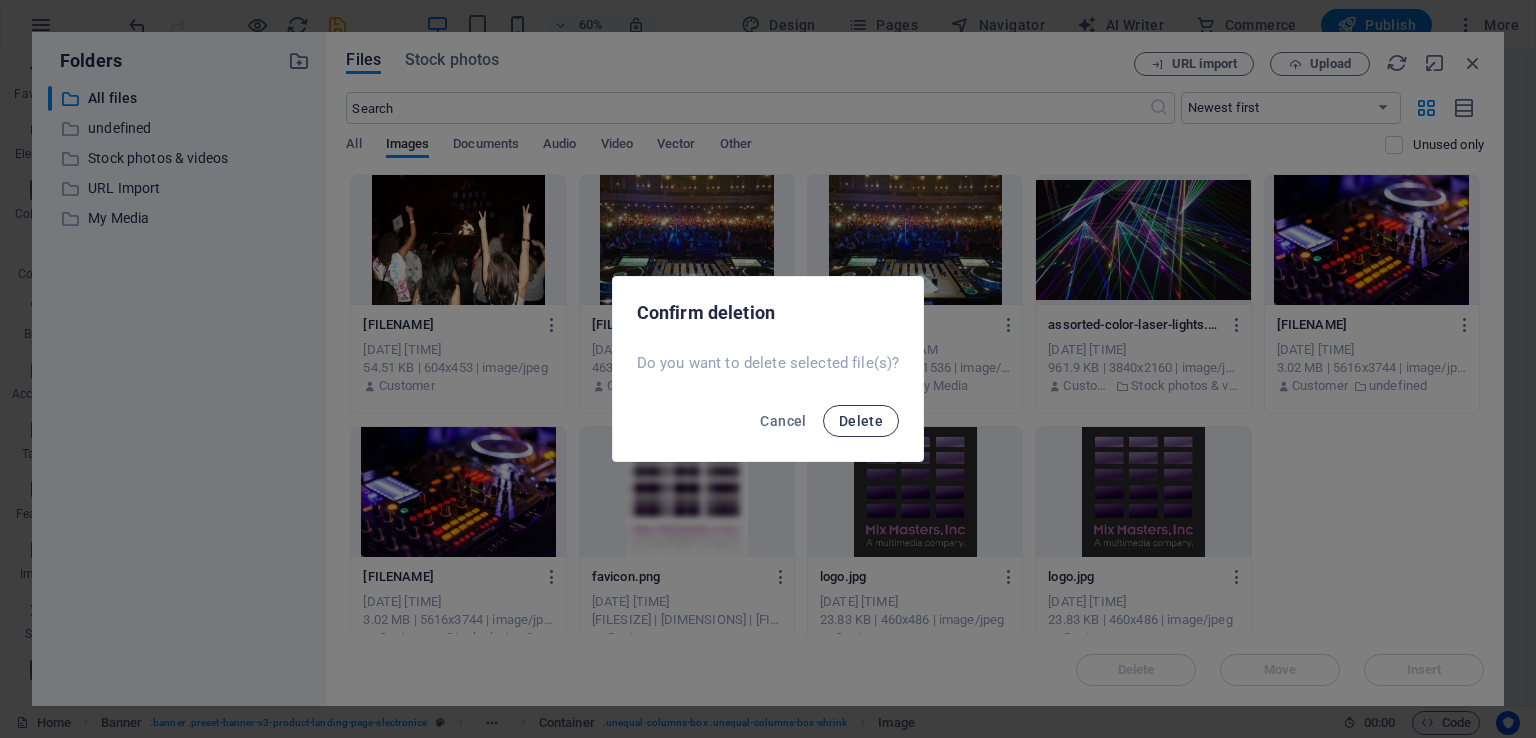 click on "Delete" at bounding box center [861, 421] 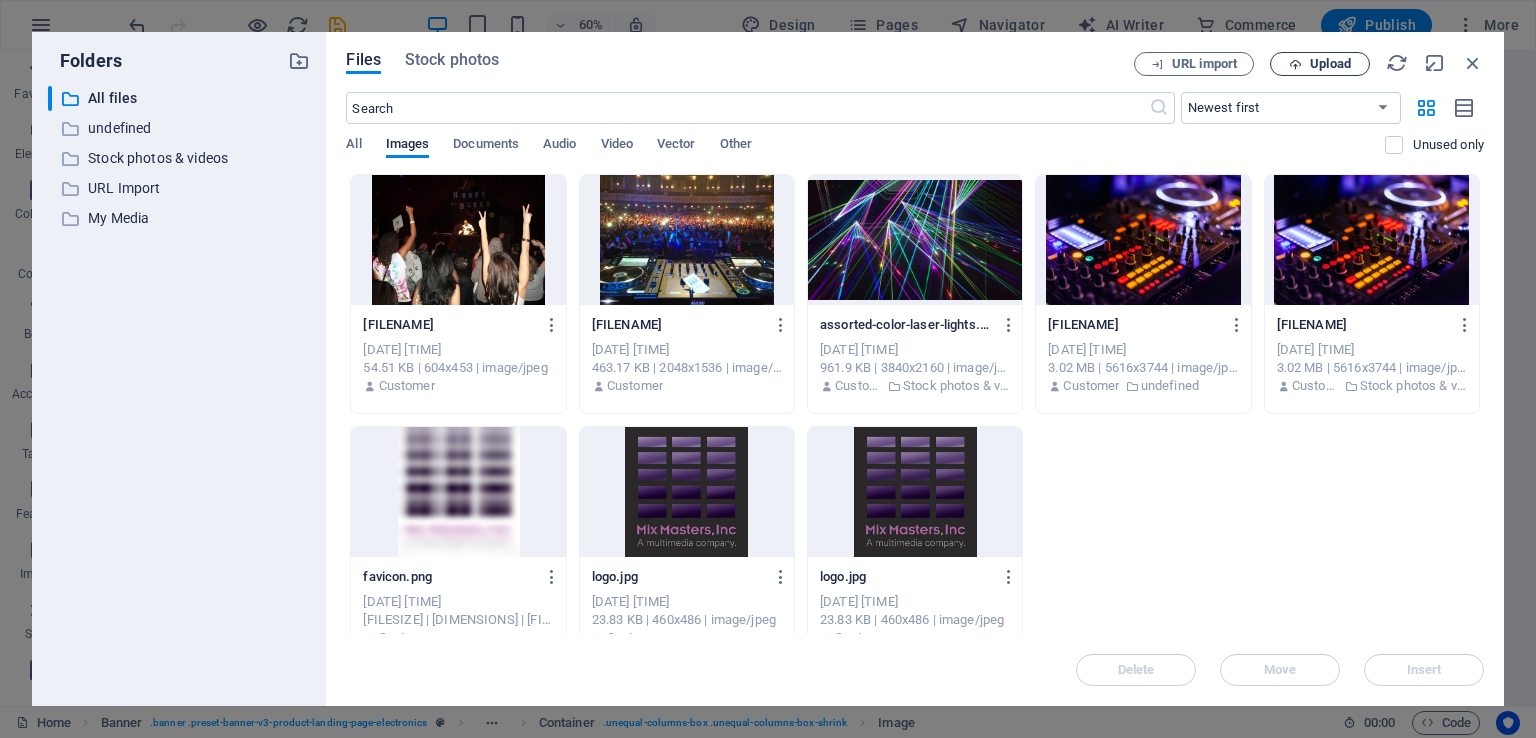 click on "Upload" at bounding box center (1330, 64) 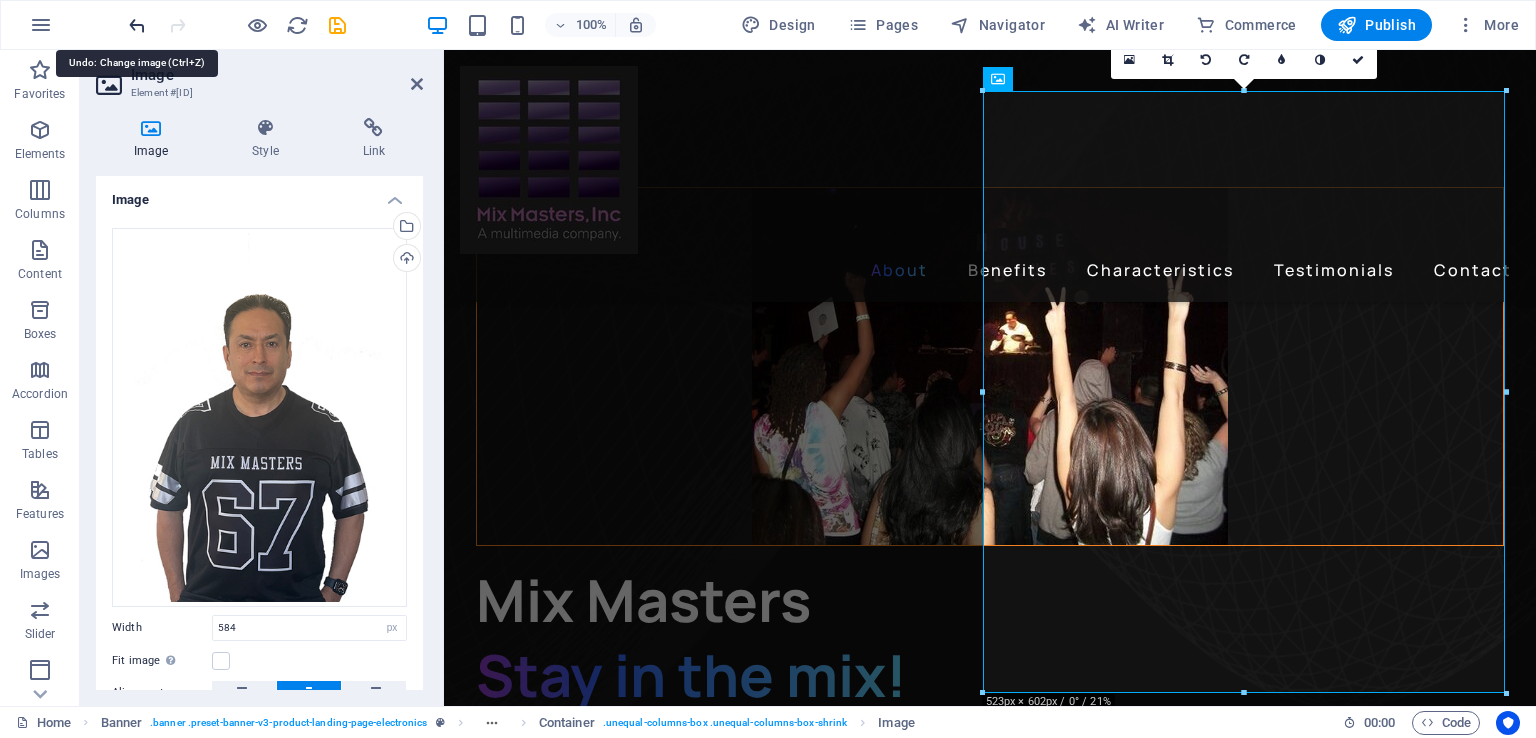 click at bounding box center (137, 25) 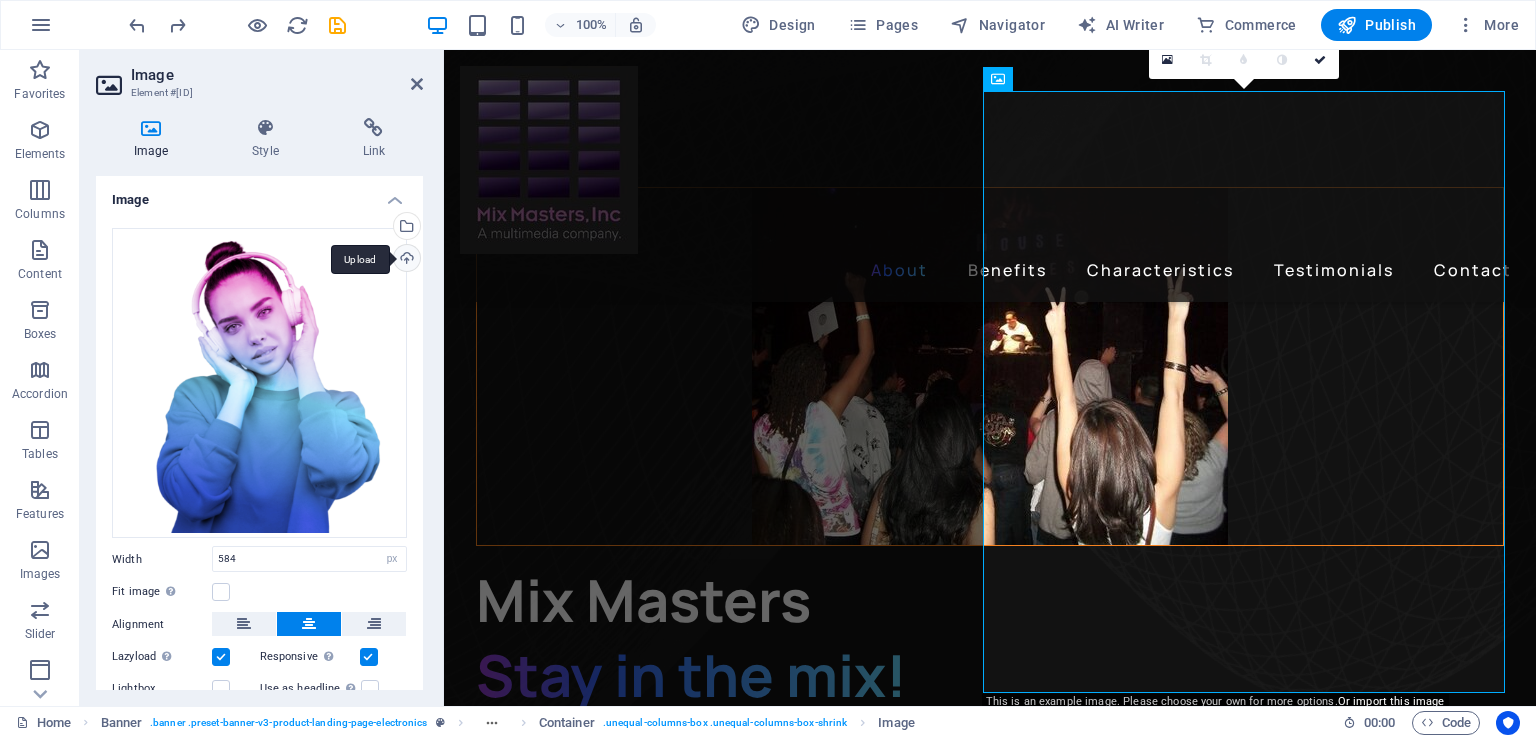 click on "Upload" at bounding box center [405, 260] 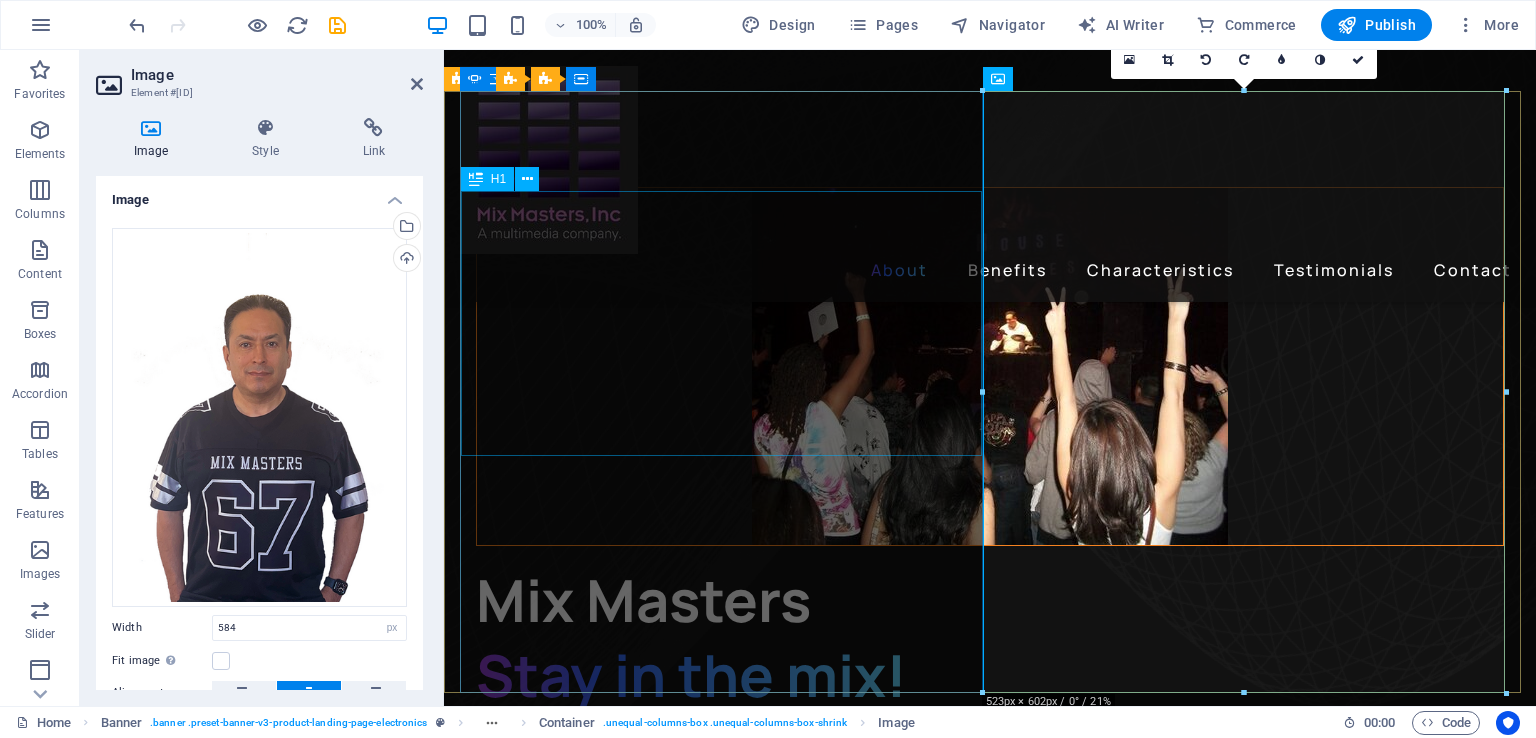 click on "[BRAND] [BRAND] [BRAND]" at bounding box center [982, 976] 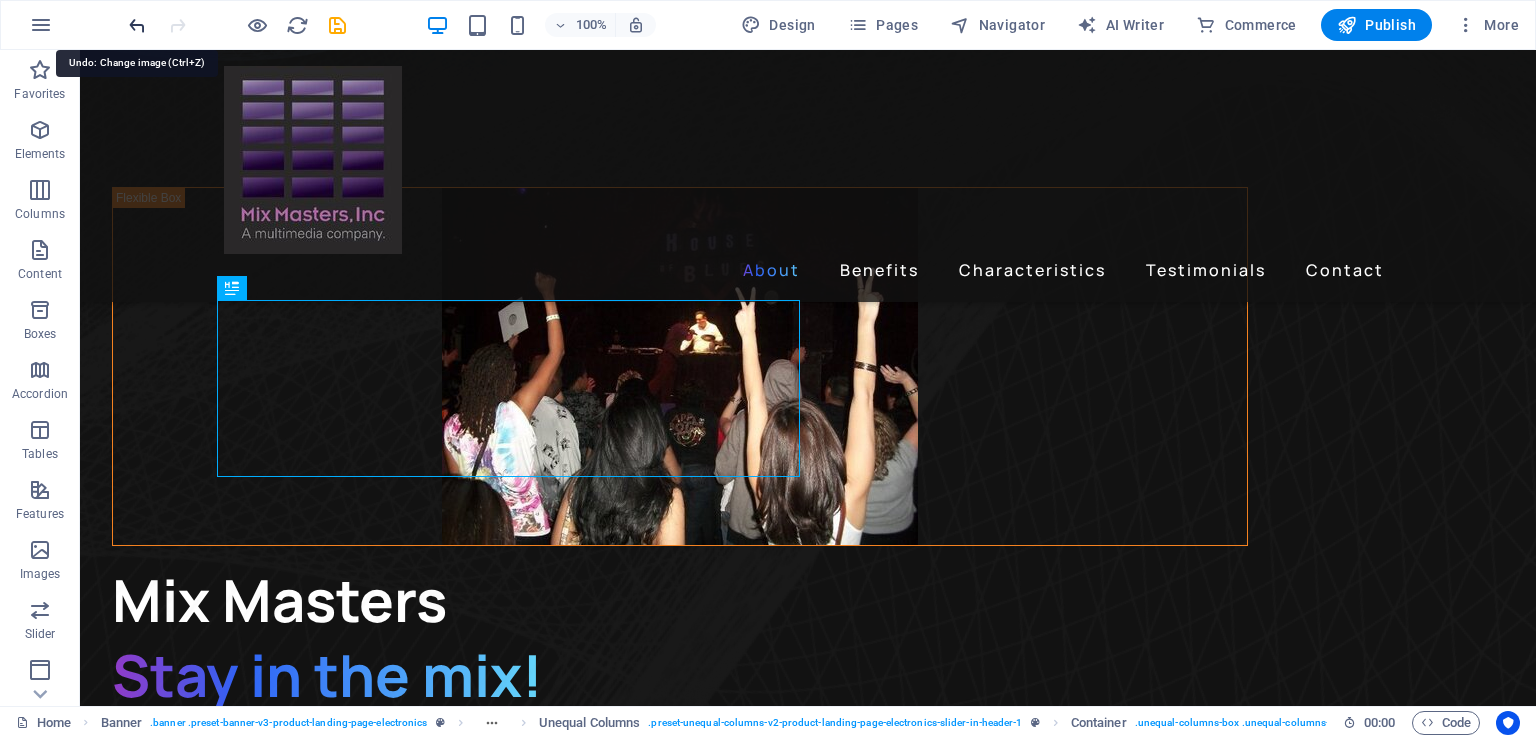 click at bounding box center (137, 25) 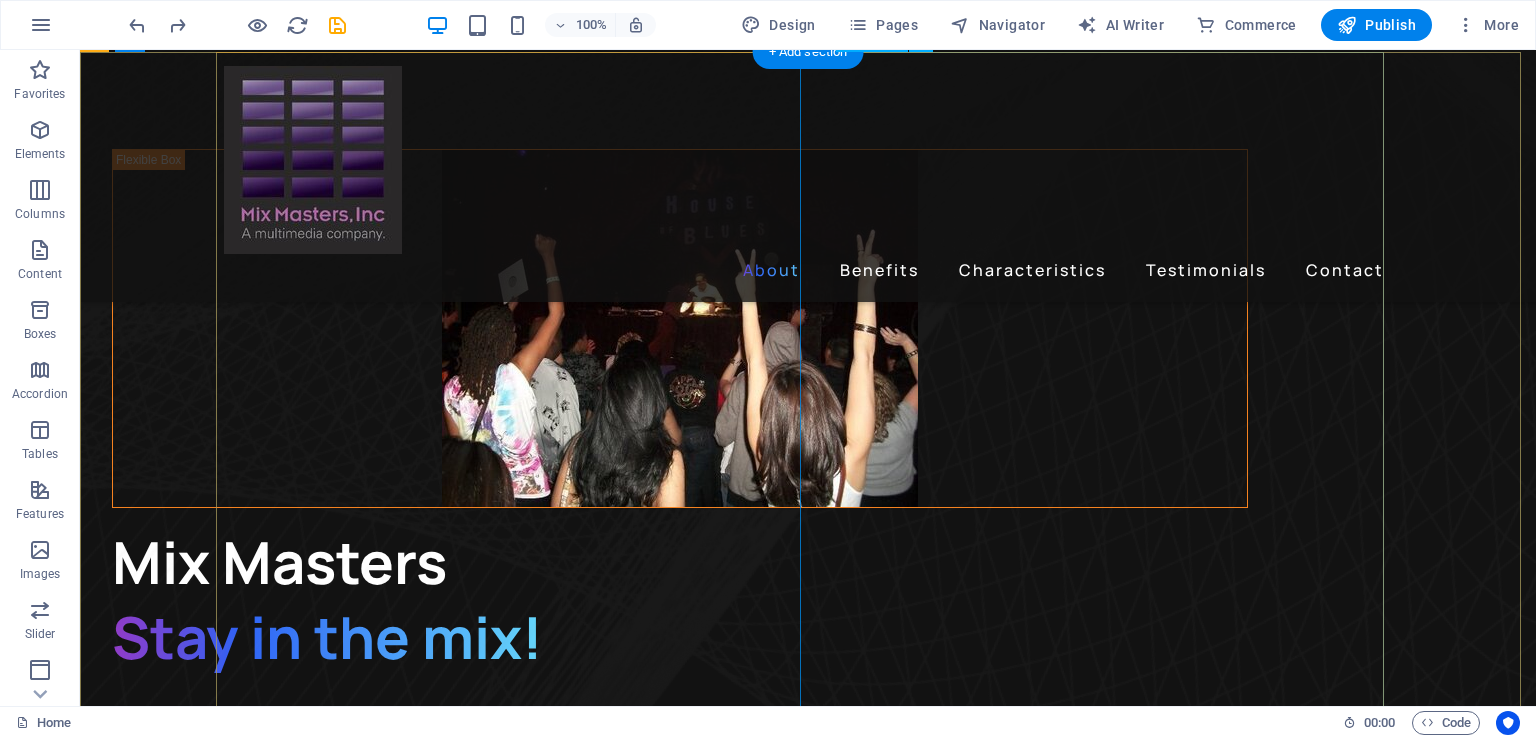 scroll, scrollTop: 800, scrollLeft: 0, axis: vertical 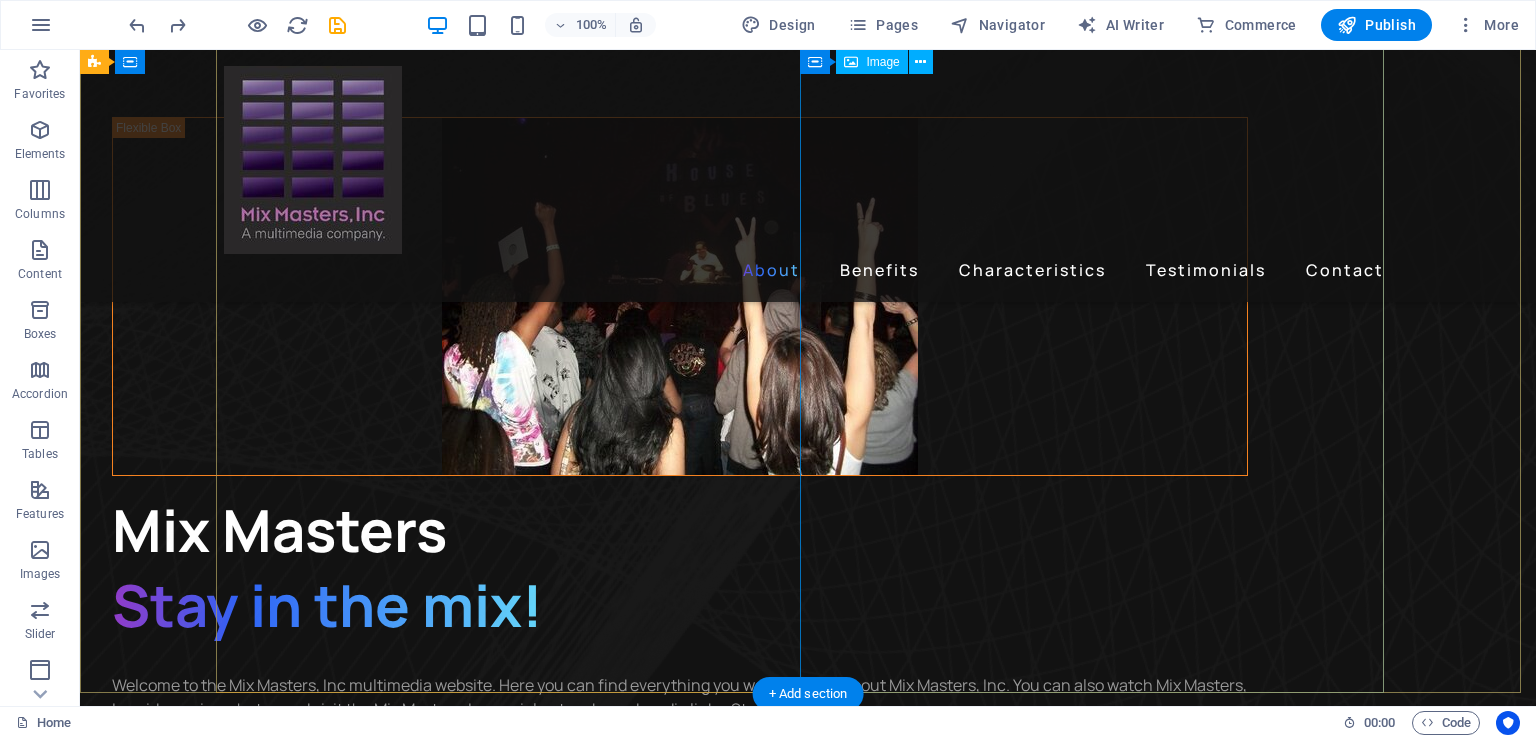 click at bounding box center [808, 1468] 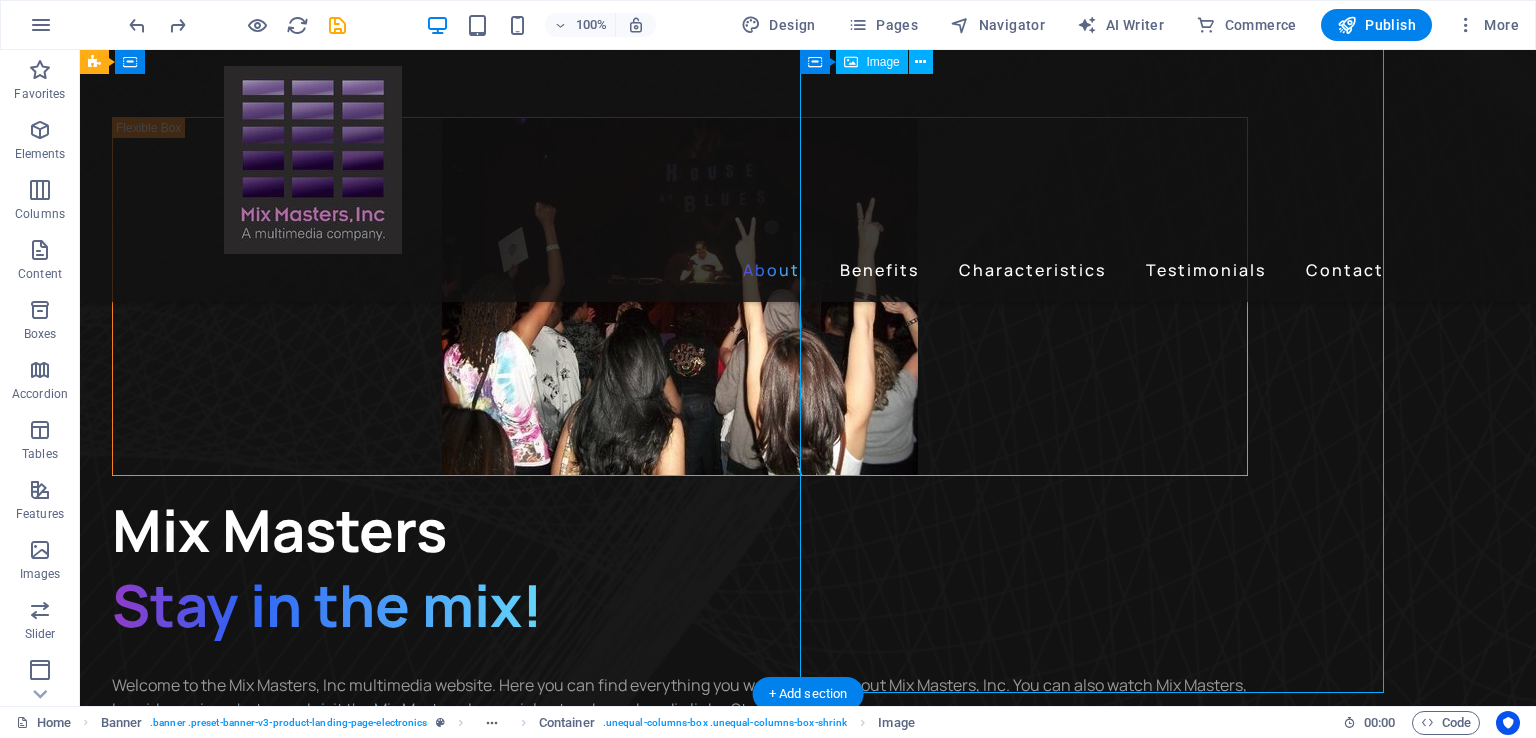 click at bounding box center (808, 1468) 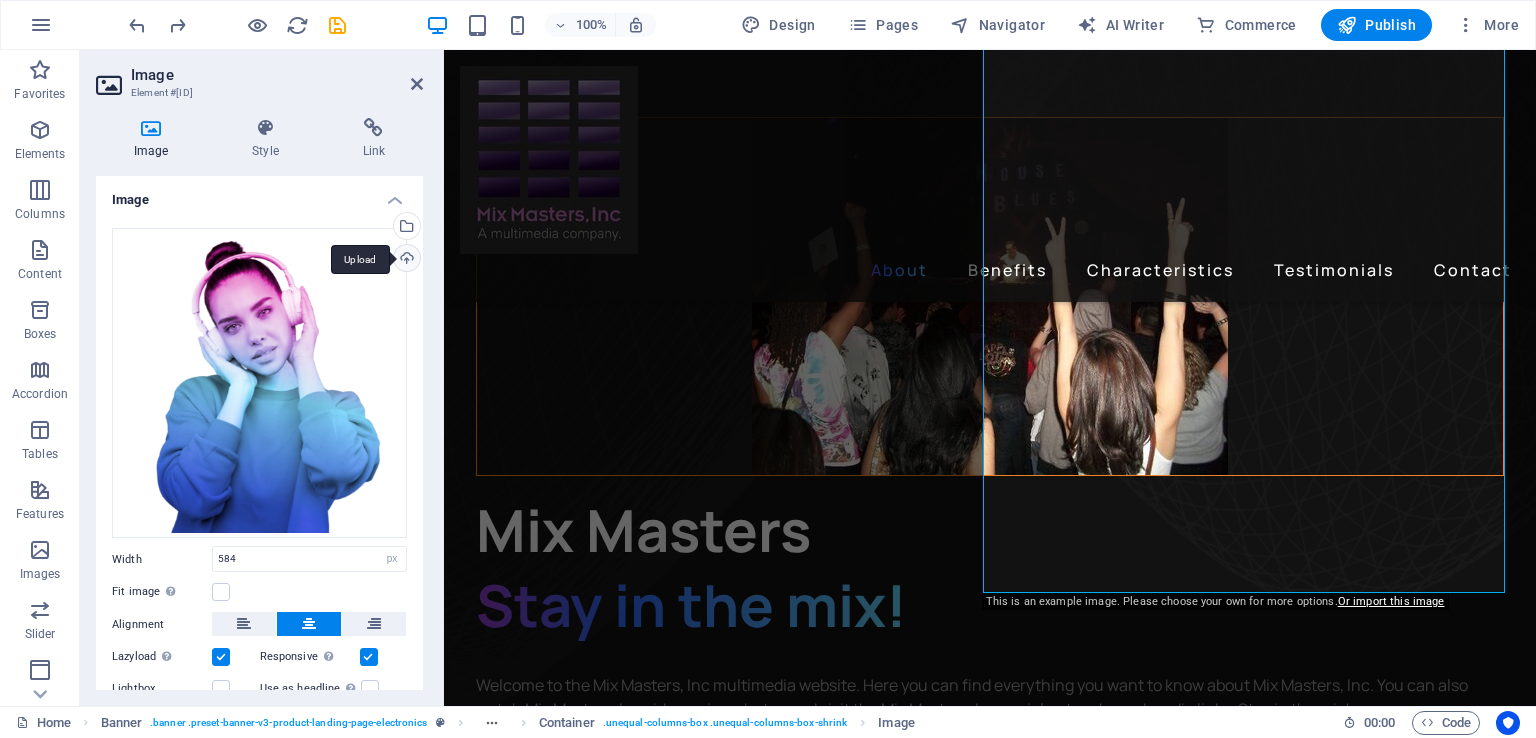 click on "Upload" at bounding box center (405, 260) 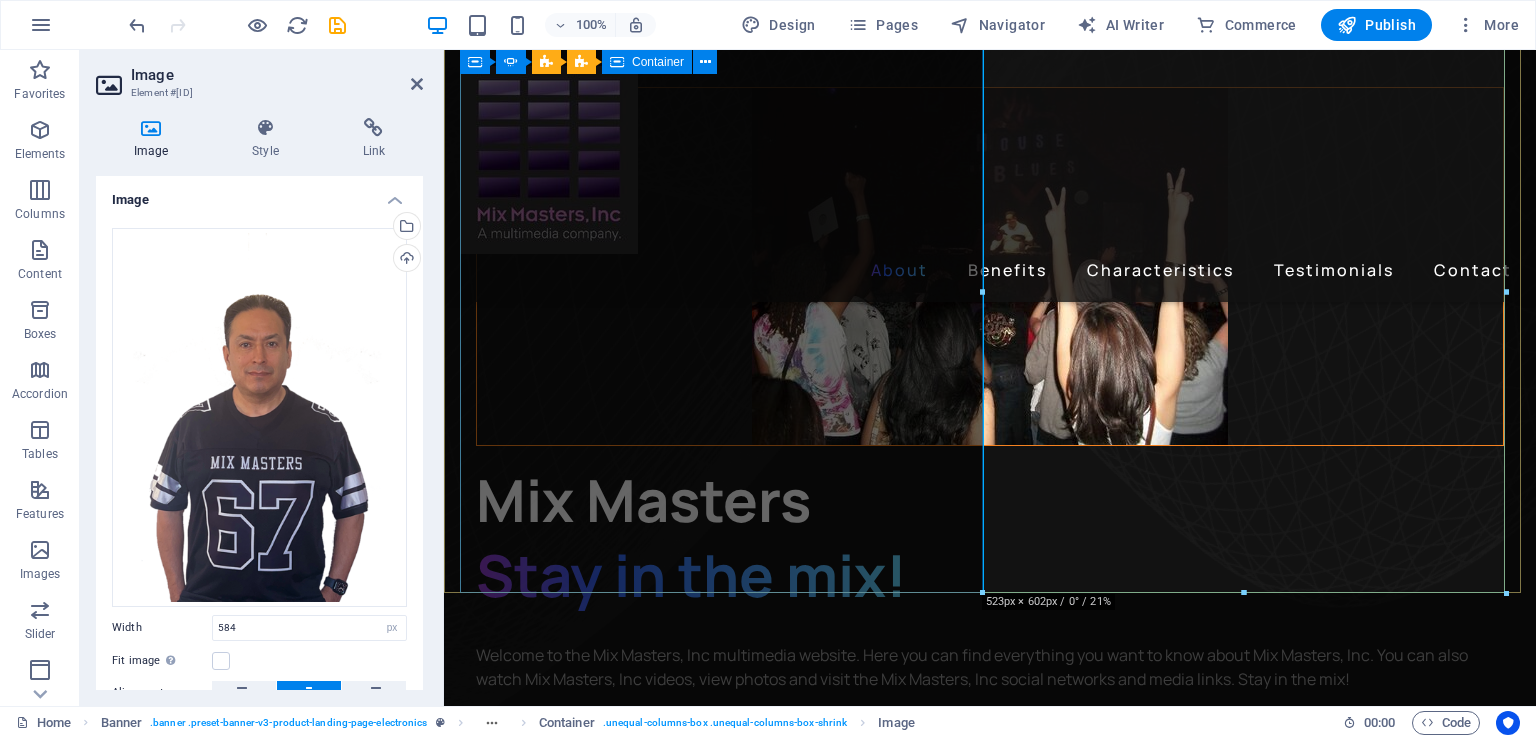 click on "[BRAND] [BRAND] [BRAND], [BRAND] and [BRAND] [BRAND] [BRAND] [BRAND] more" at bounding box center [982, 944] 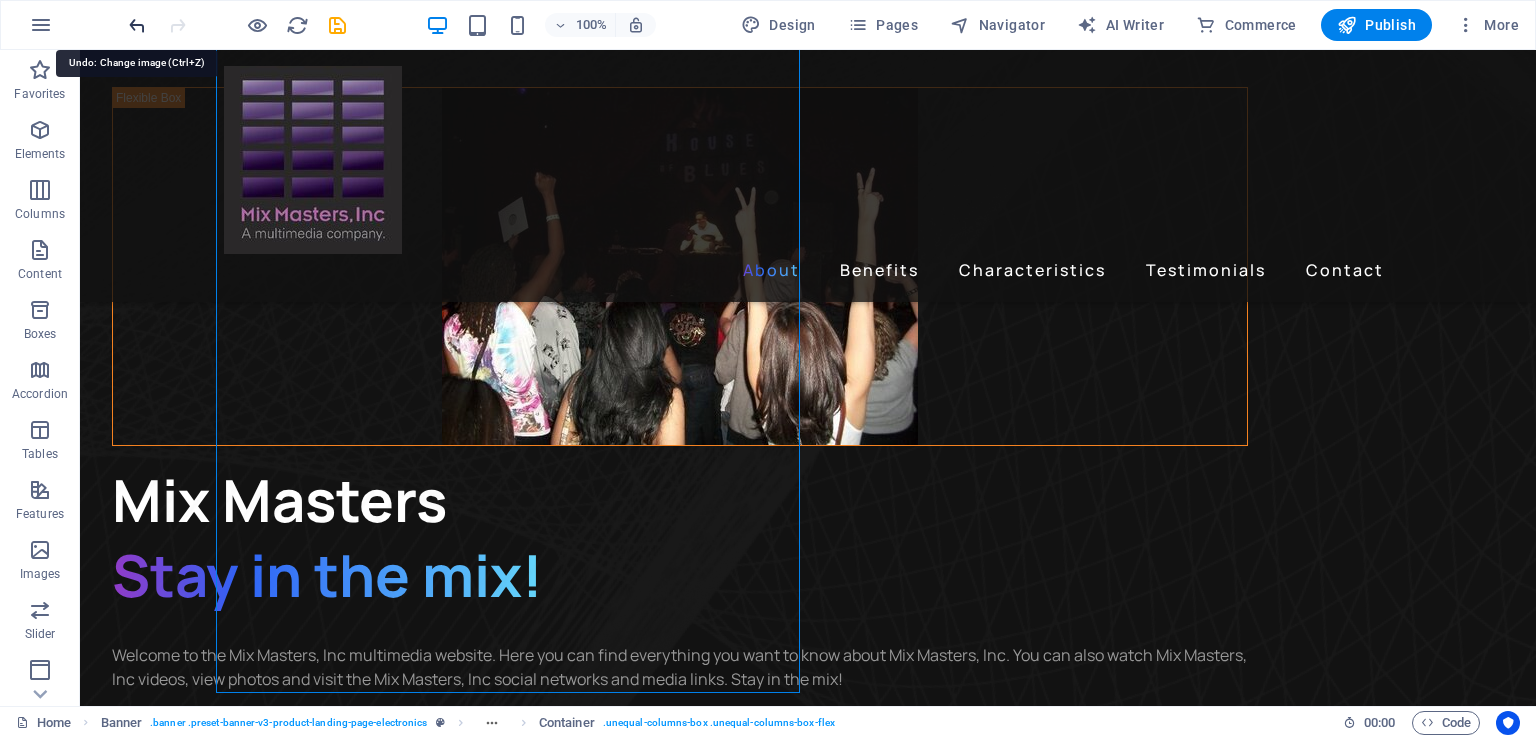 click at bounding box center (137, 25) 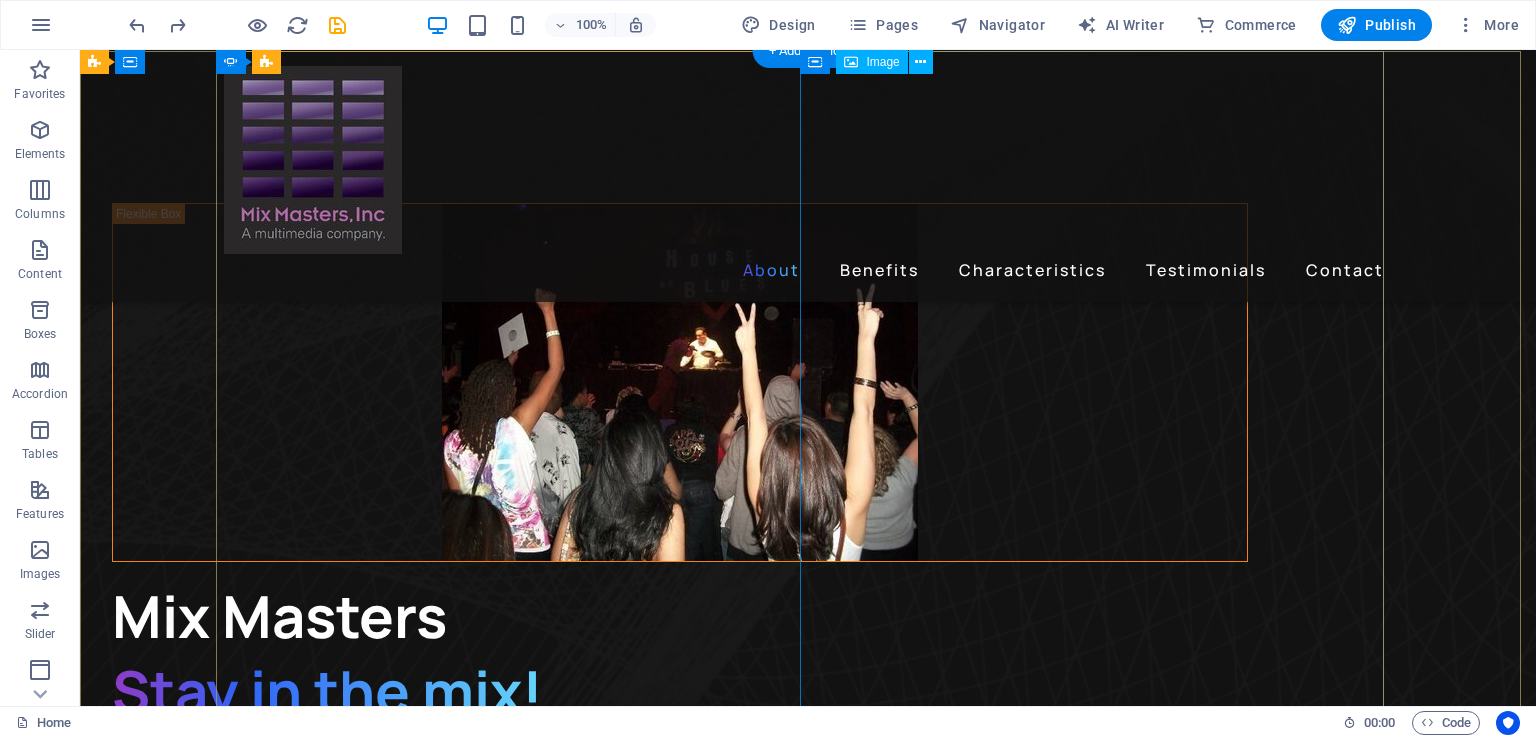 scroll, scrollTop: 600, scrollLeft: 0, axis: vertical 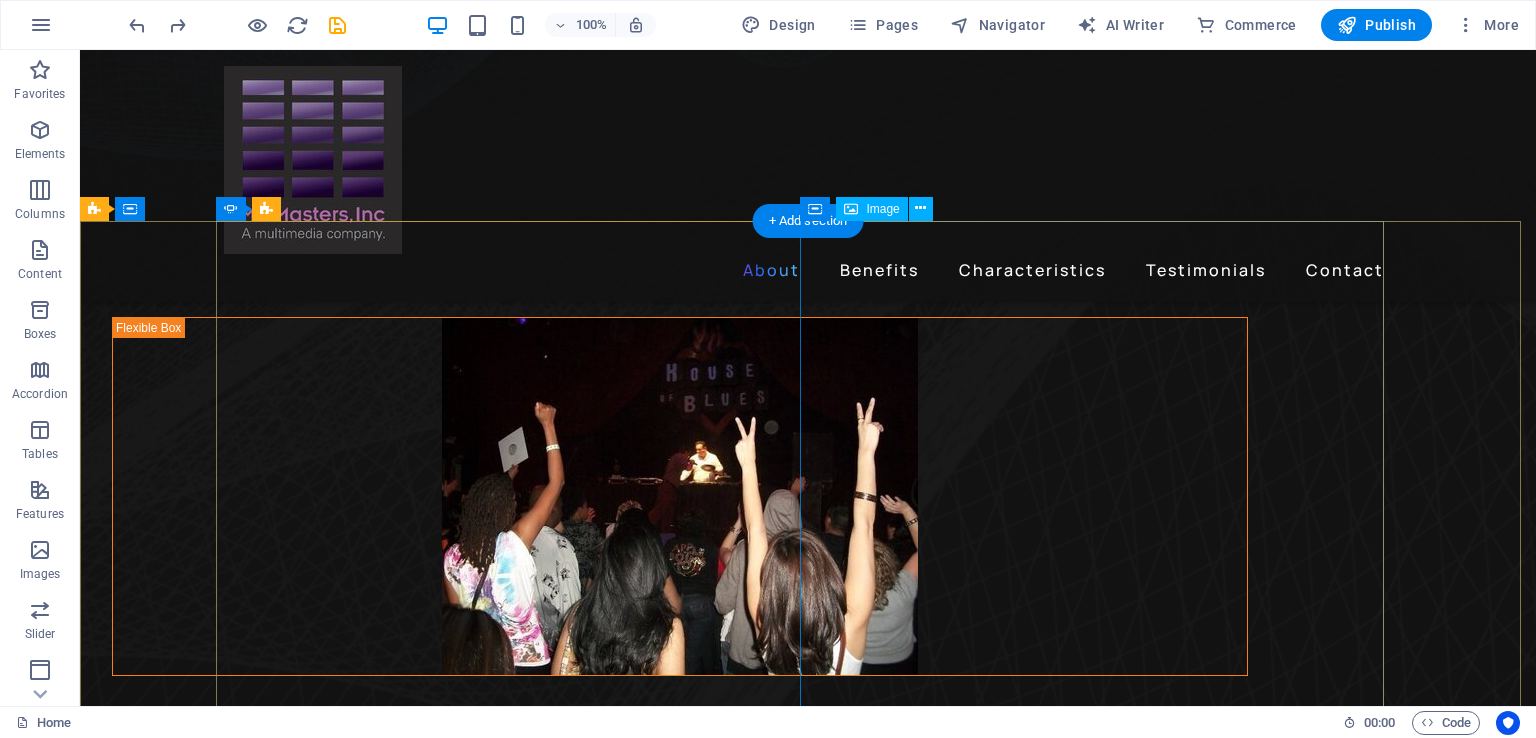 click at bounding box center (808, 1668) 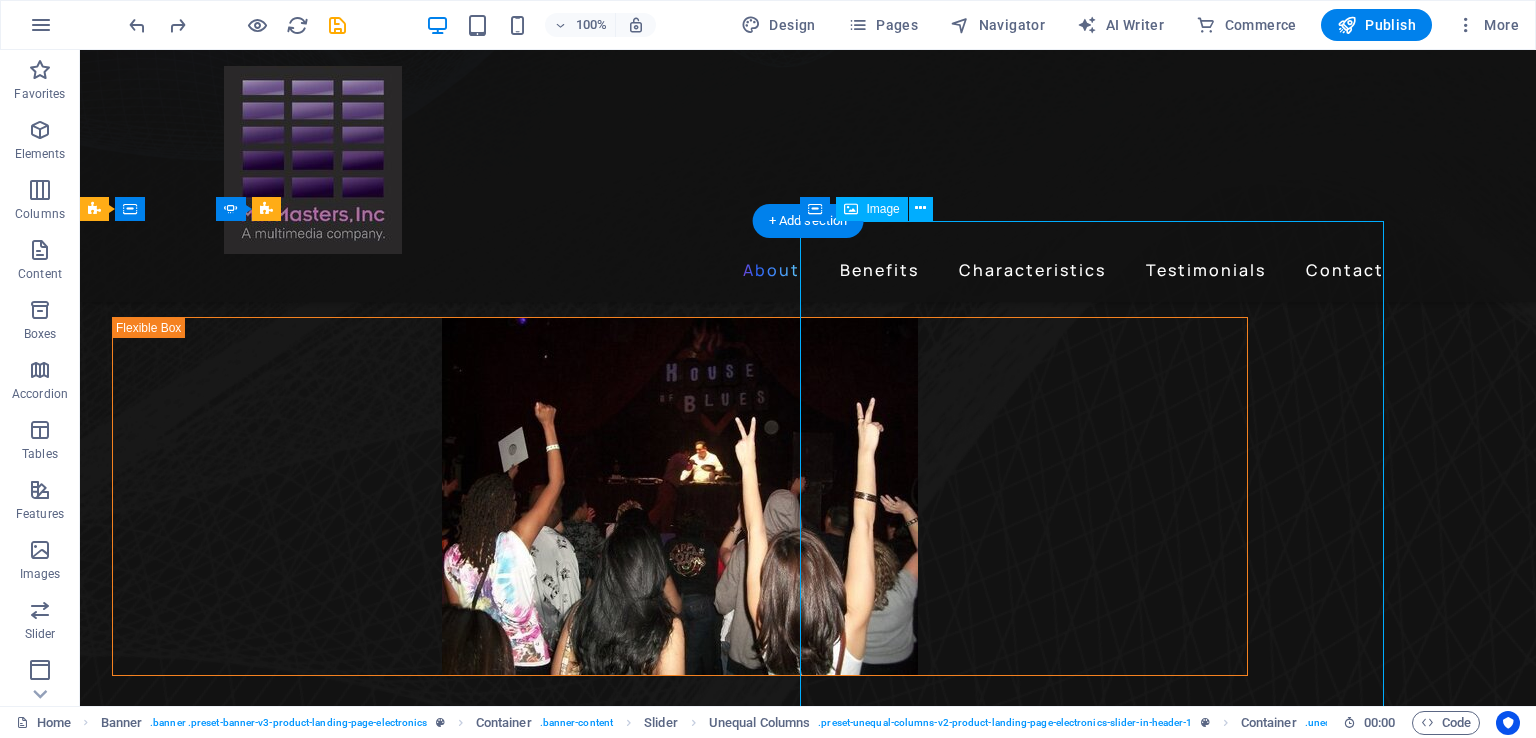click at bounding box center (808, 1668) 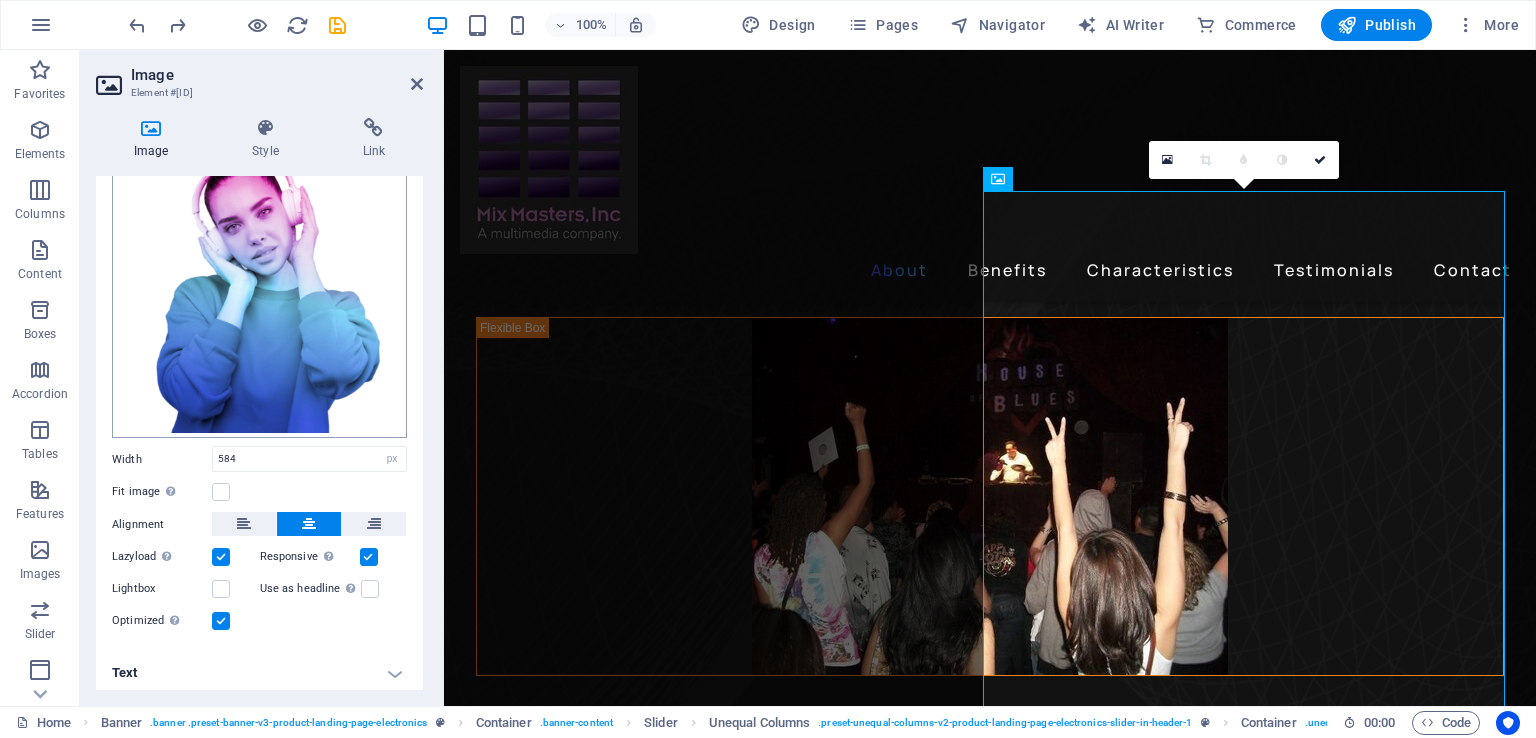 scroll, scrollTop: 103, scrollLeft: 0, axis: vertical 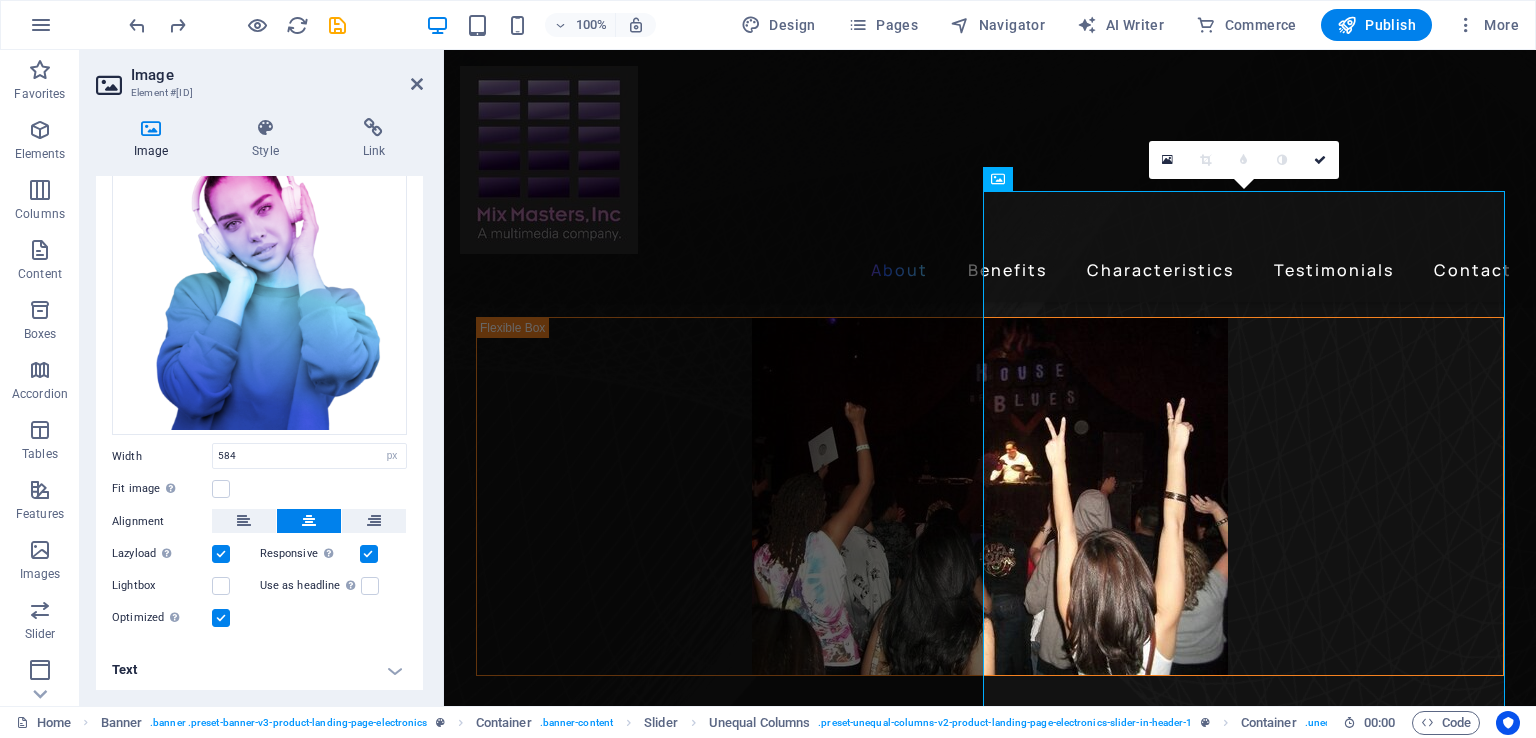 click at bounding box center (221, 618) 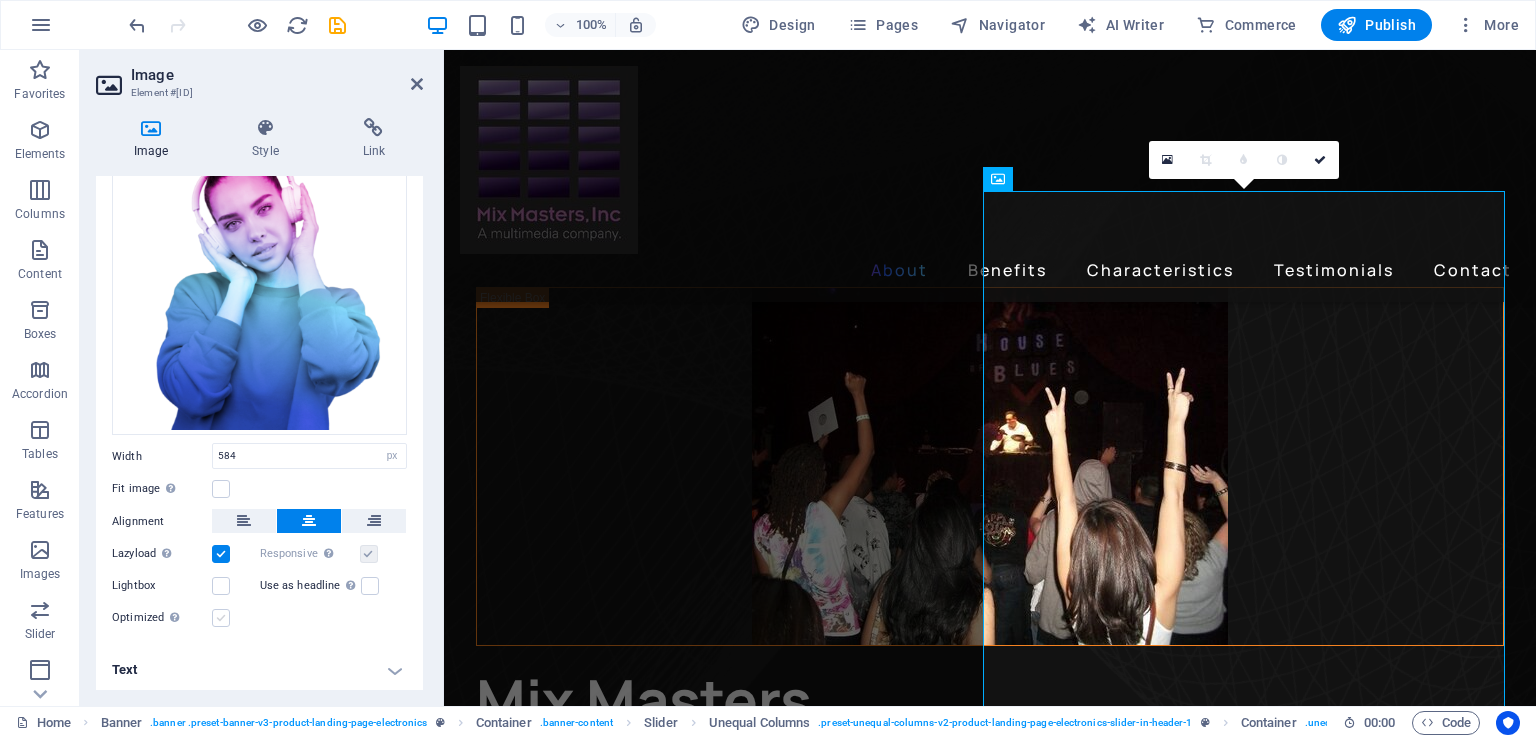 click at bounding box center [221, 618] 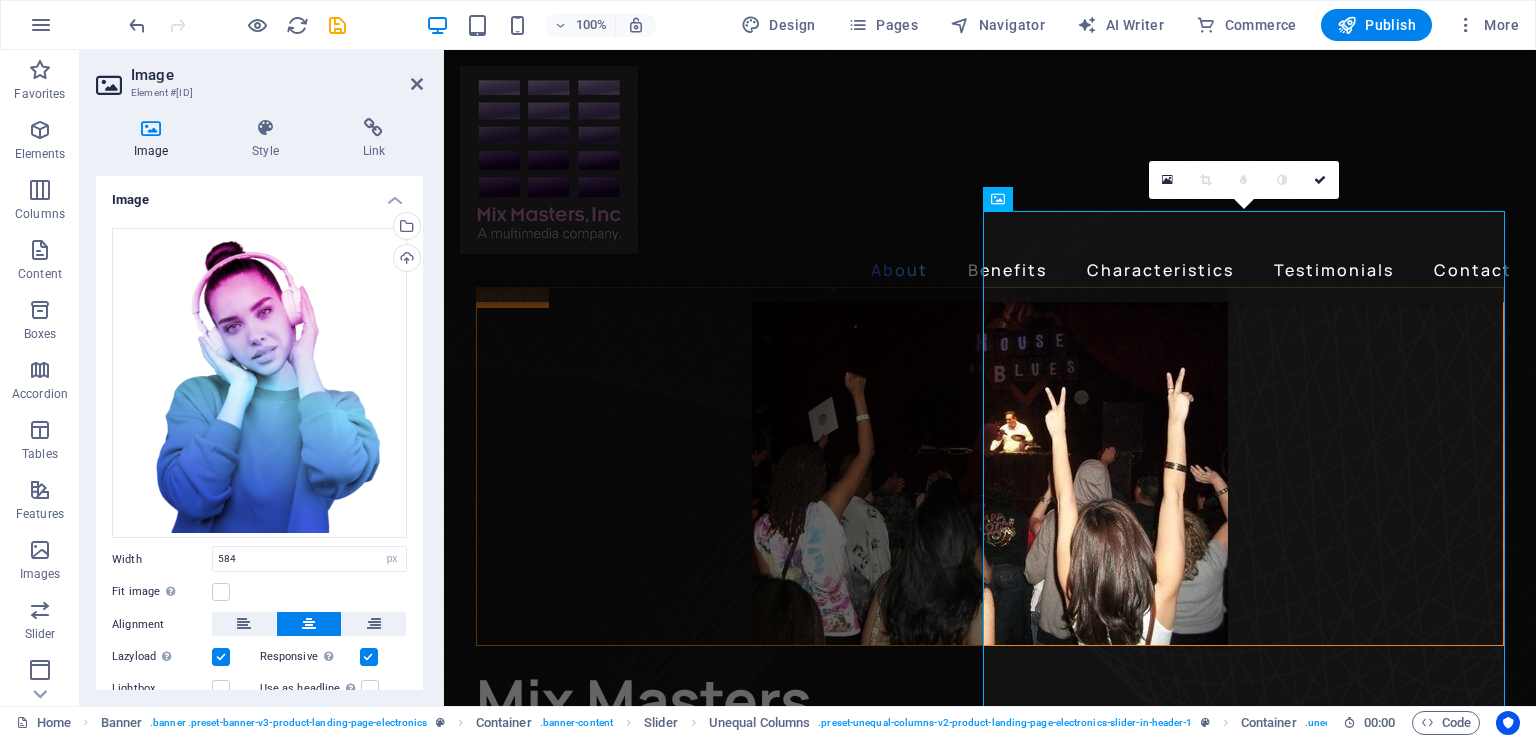 scroll, scrollTop: 0, scrollLeft: 0, axis: both 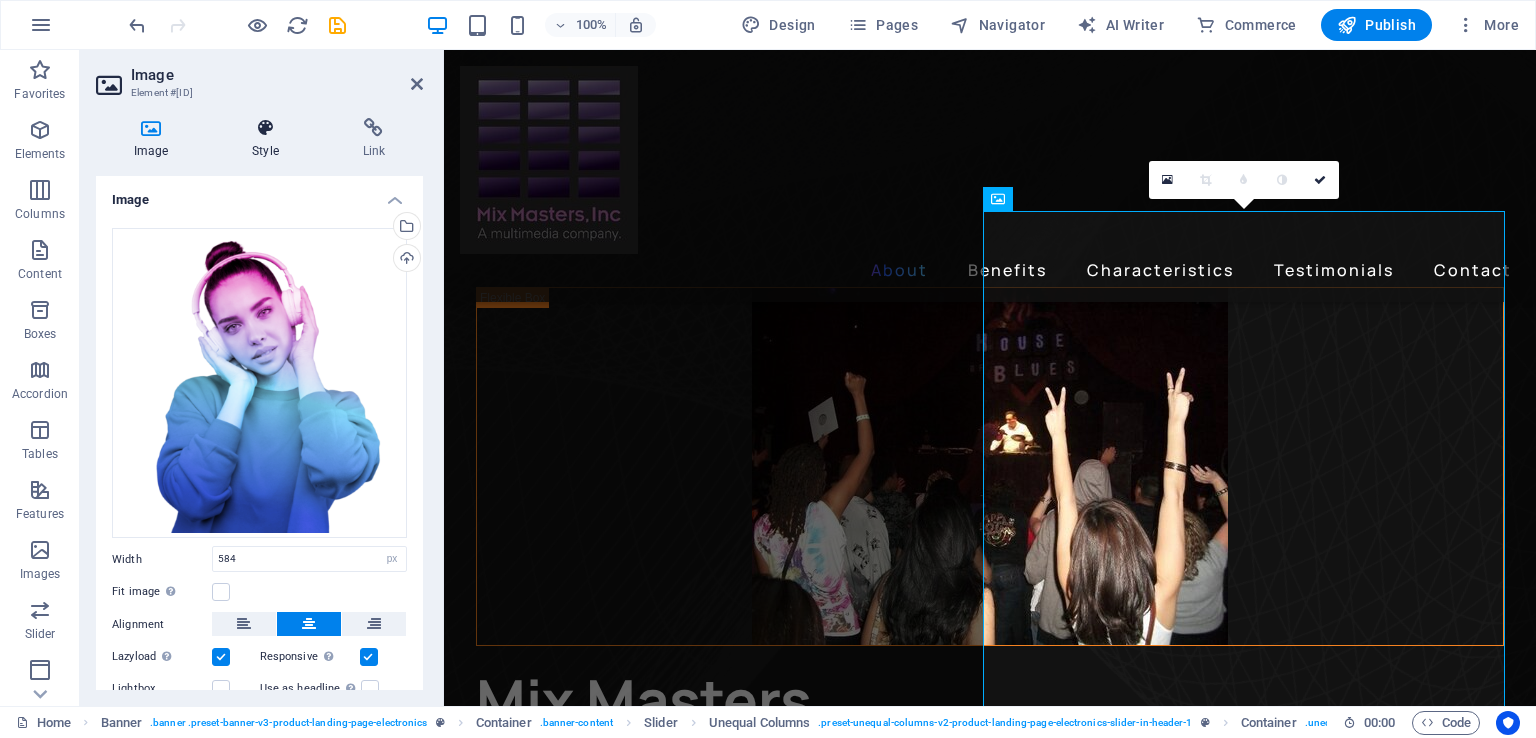click at bounding box center (265, 128) 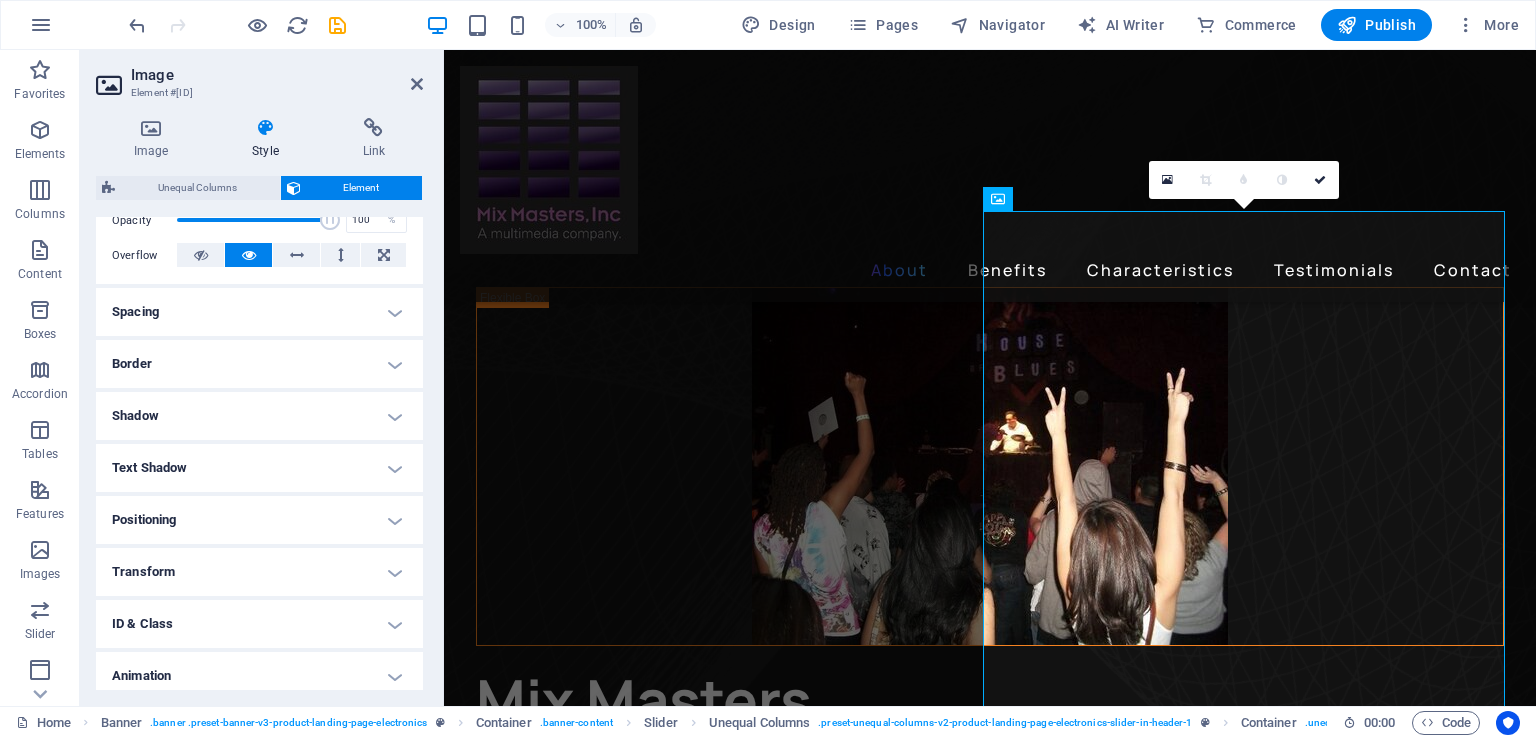 scroll, scrollTop: 372, scrollLeft: 0, axis: vertical 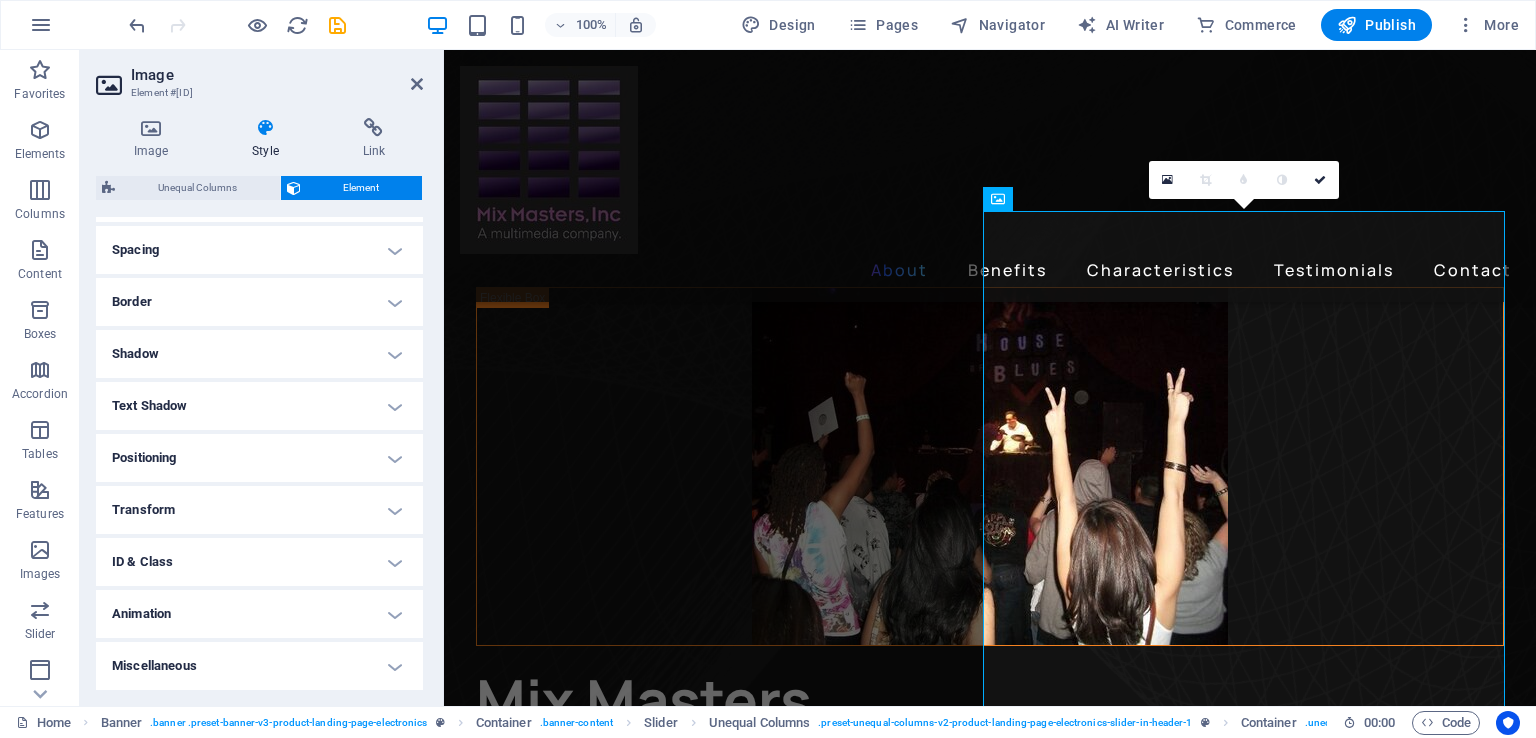 click on "Text Shadow" at bounding box center [259, 406] 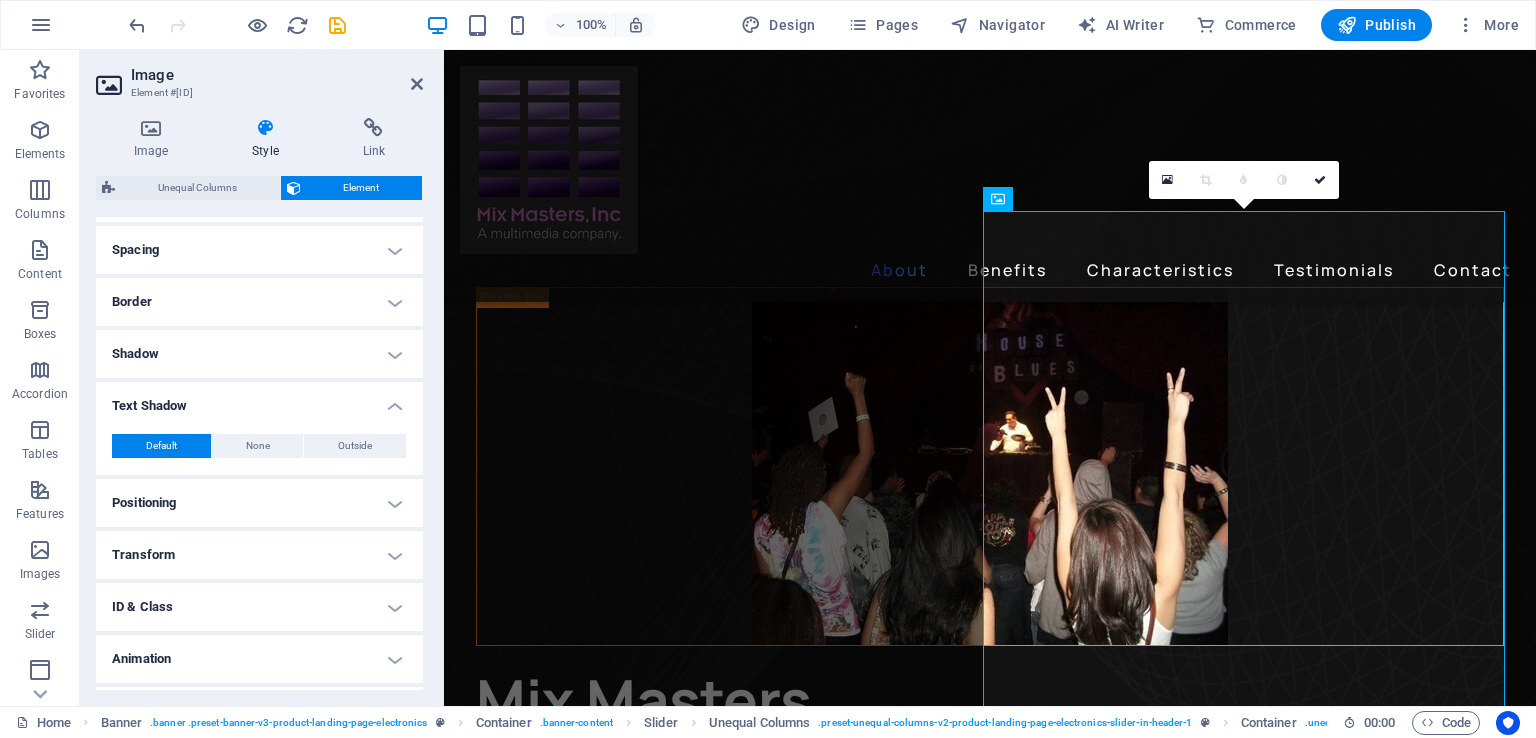 click on "Text Shadow" at bounding box center [259, 400] 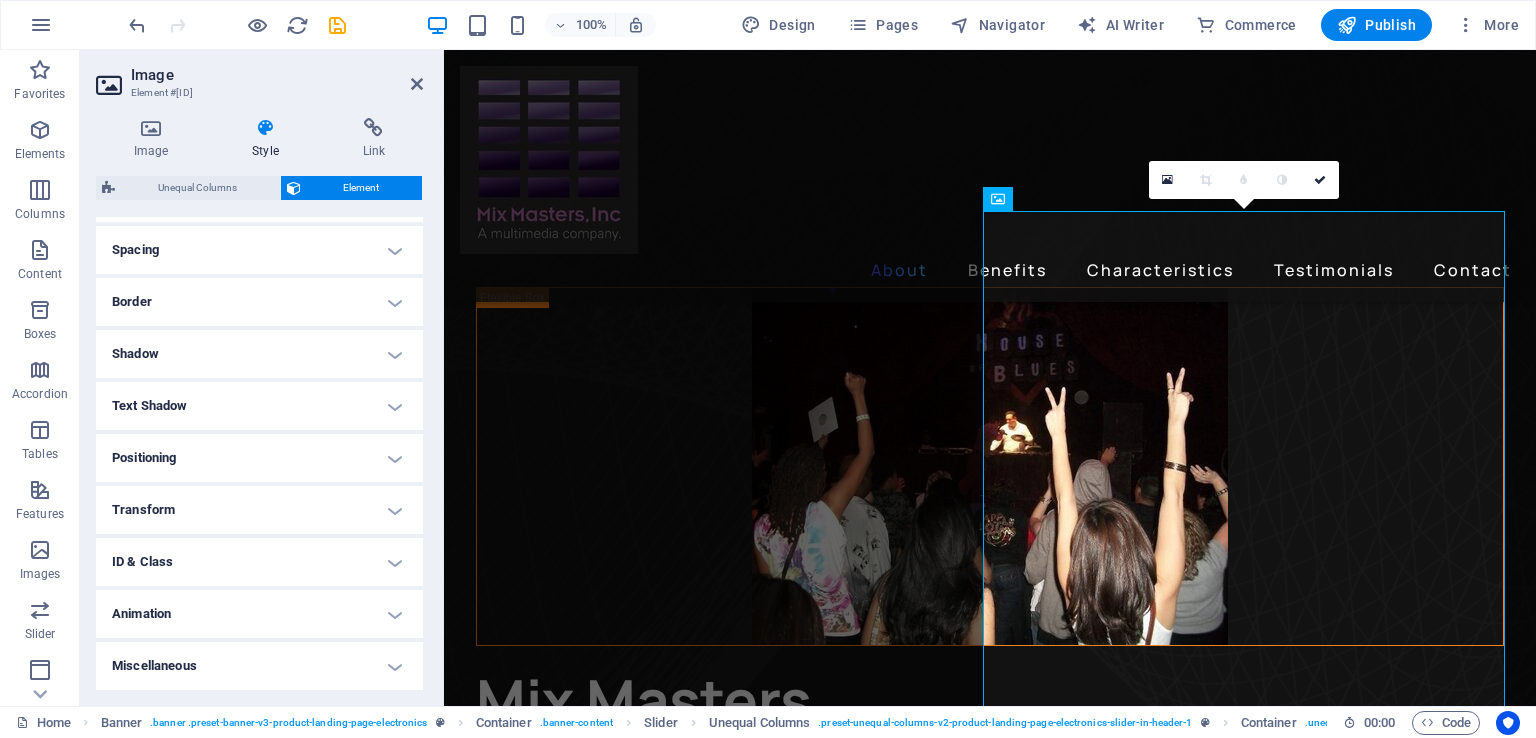 click on "Shadow" at bounding box center [259, 354] 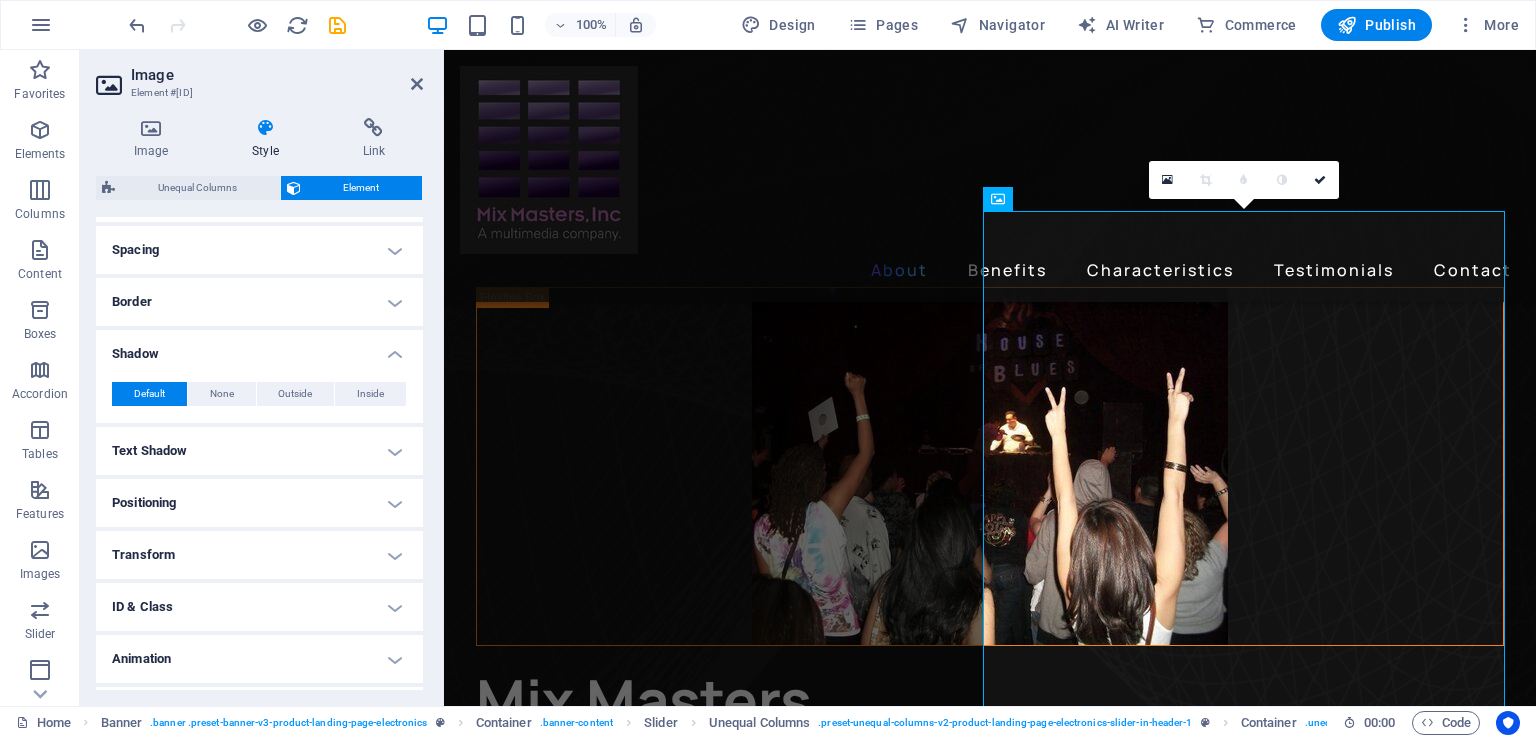 click on "Shadow" at bounding box center [259, 348] 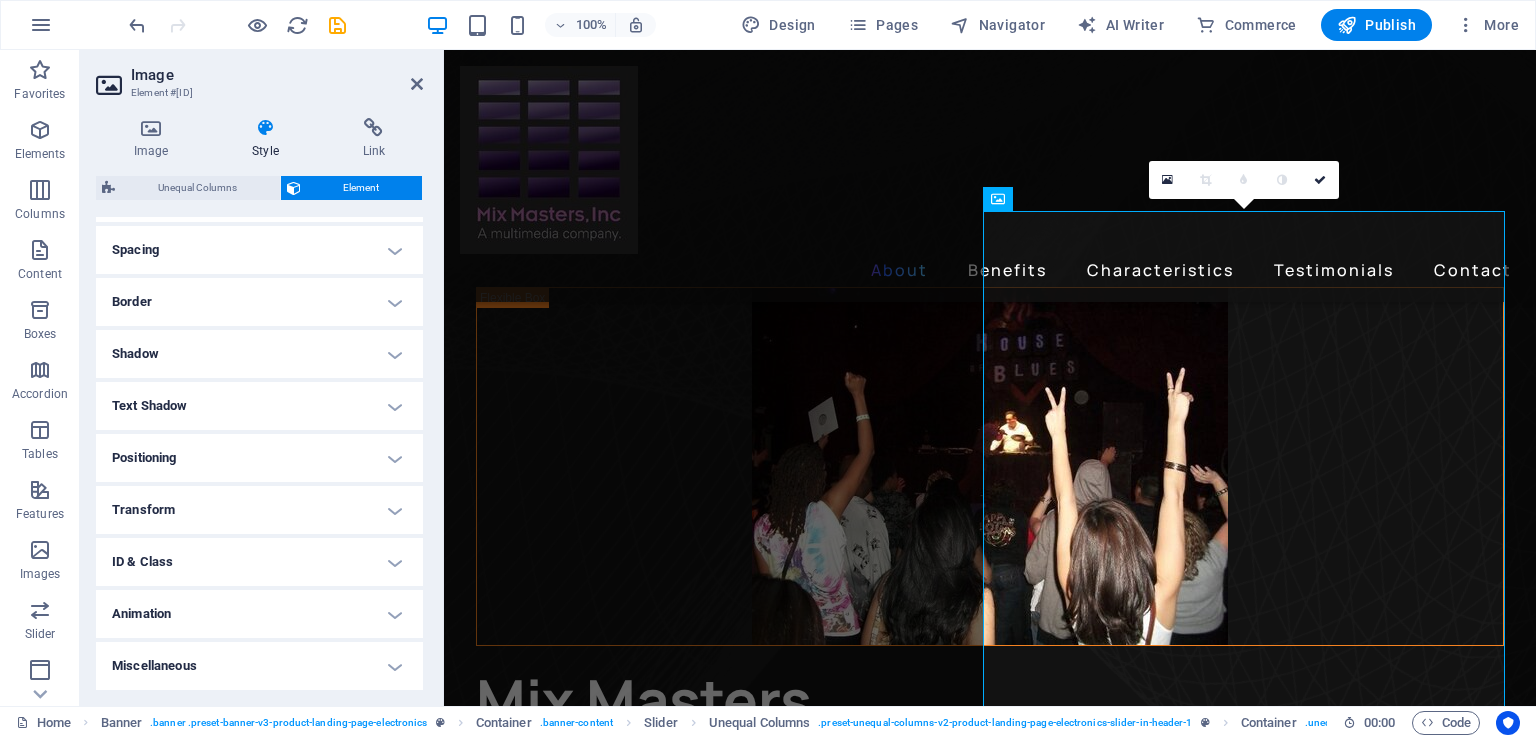 click on "Transform" at bounding box center (259, 510) 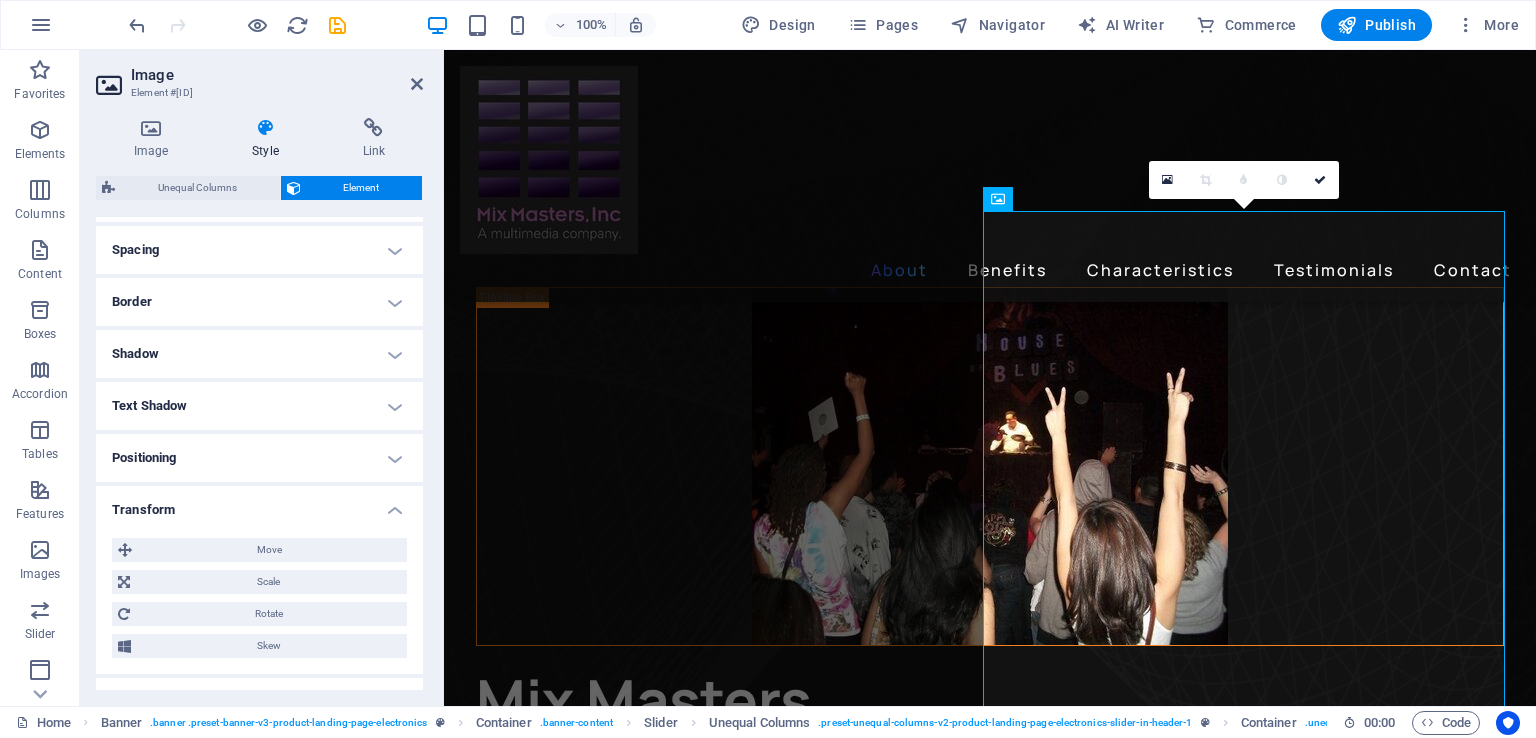 click on "Transform" at bounding box center [259, 504] 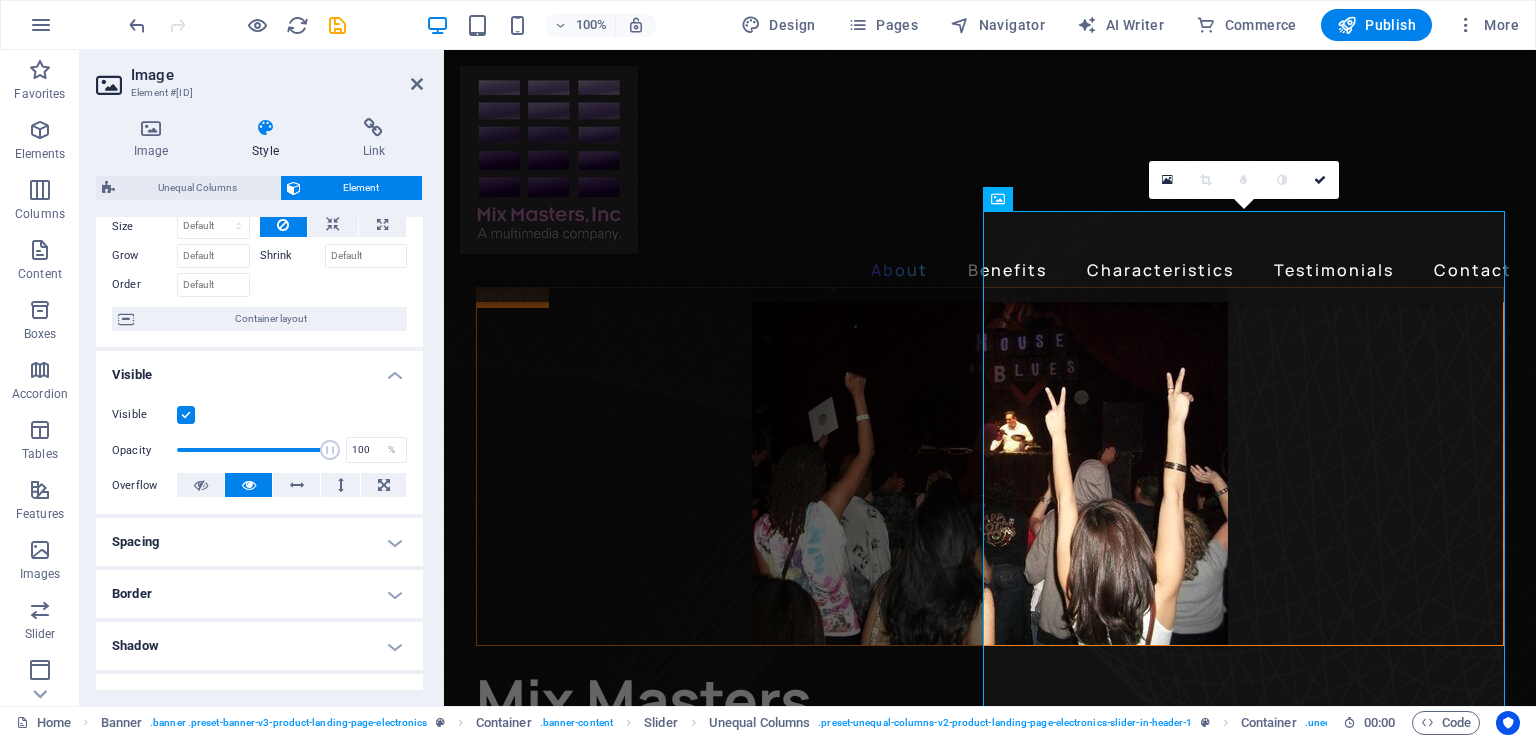 scroll, scrollTop: 0, scrollLeft: 0, axis: both 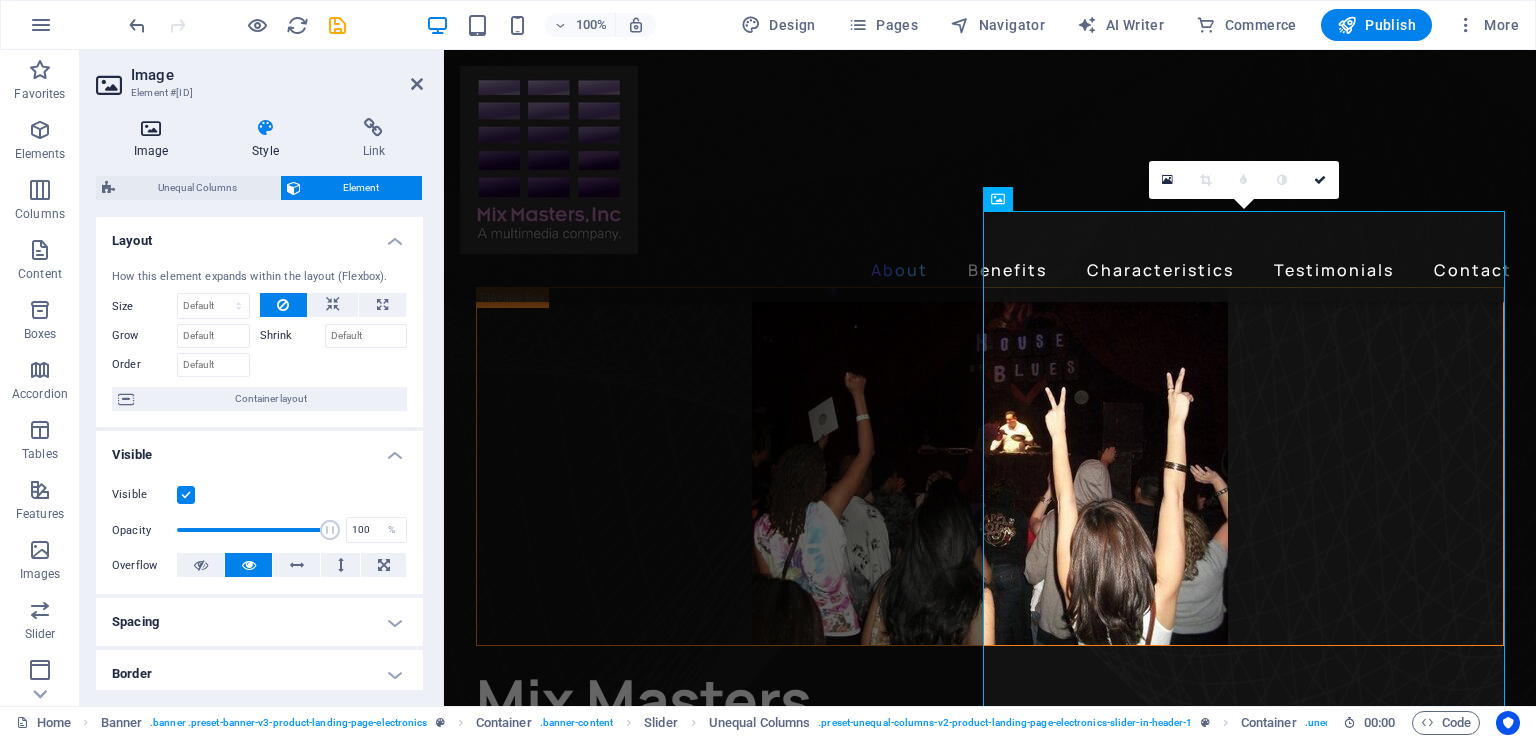 click at bounding box center [151, 128] 